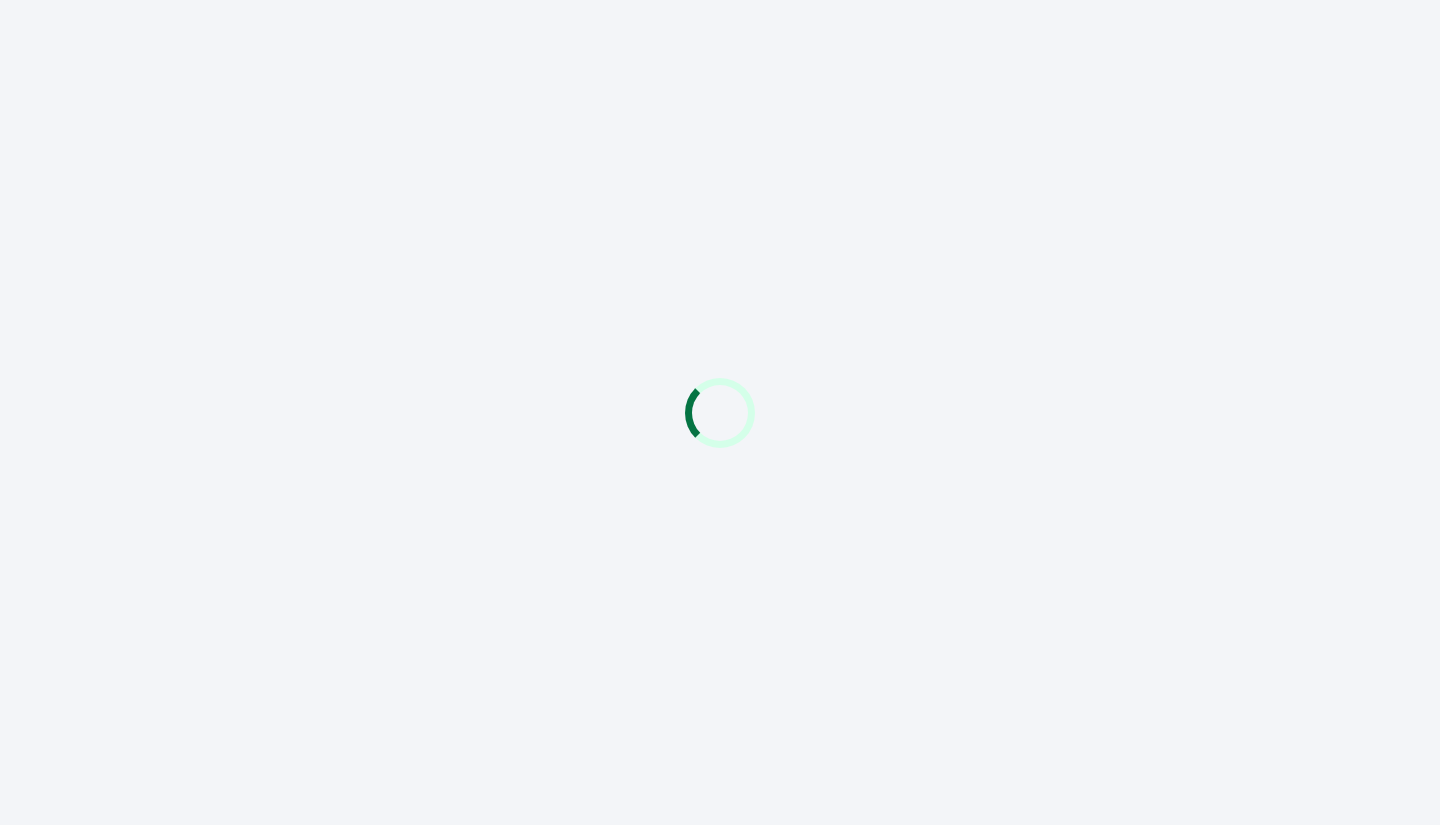 scroll, scrollTop: 0, scrollLeft: 0, axis: both 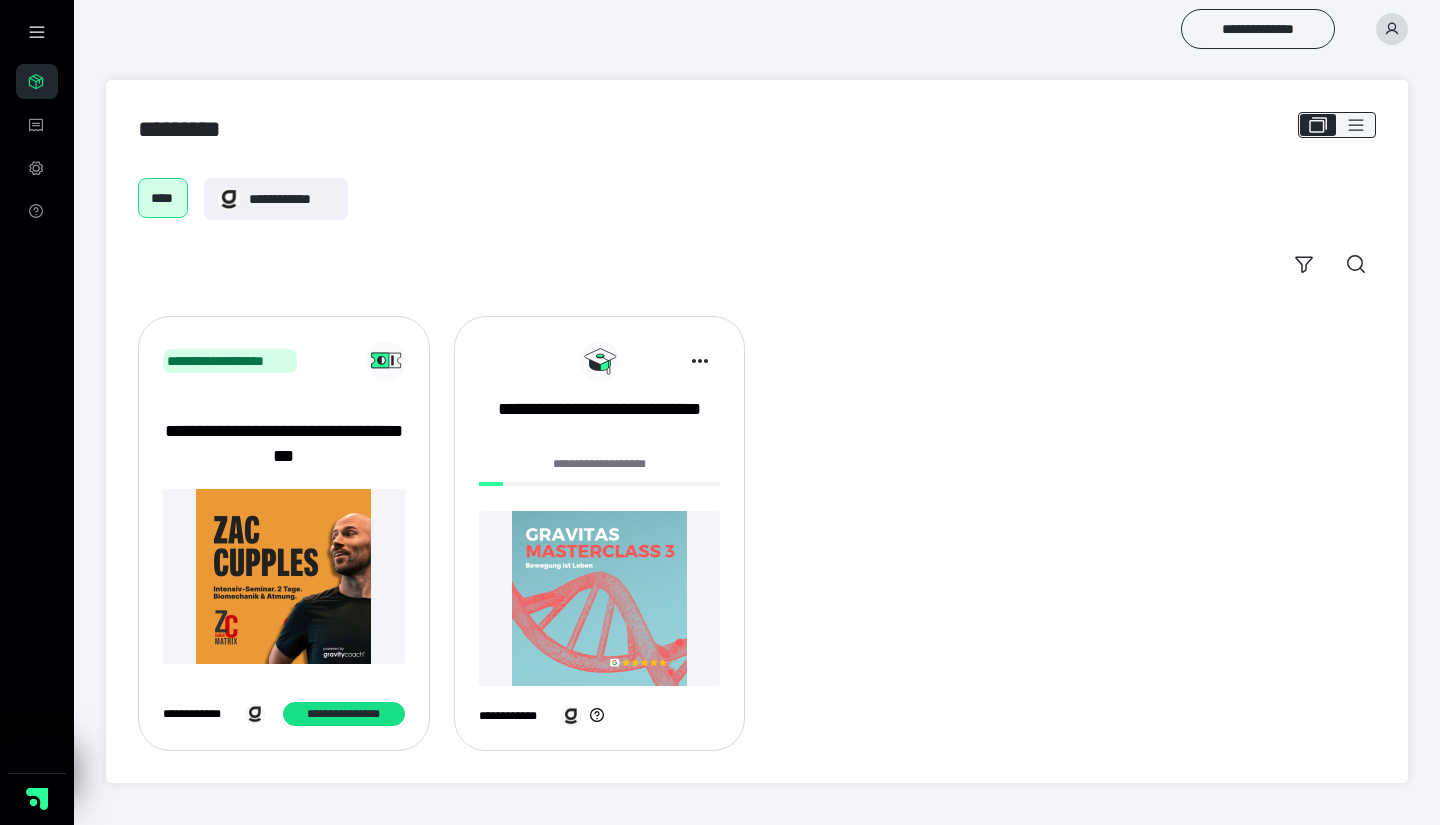 click on "**********" at bounding box center [600, 464] 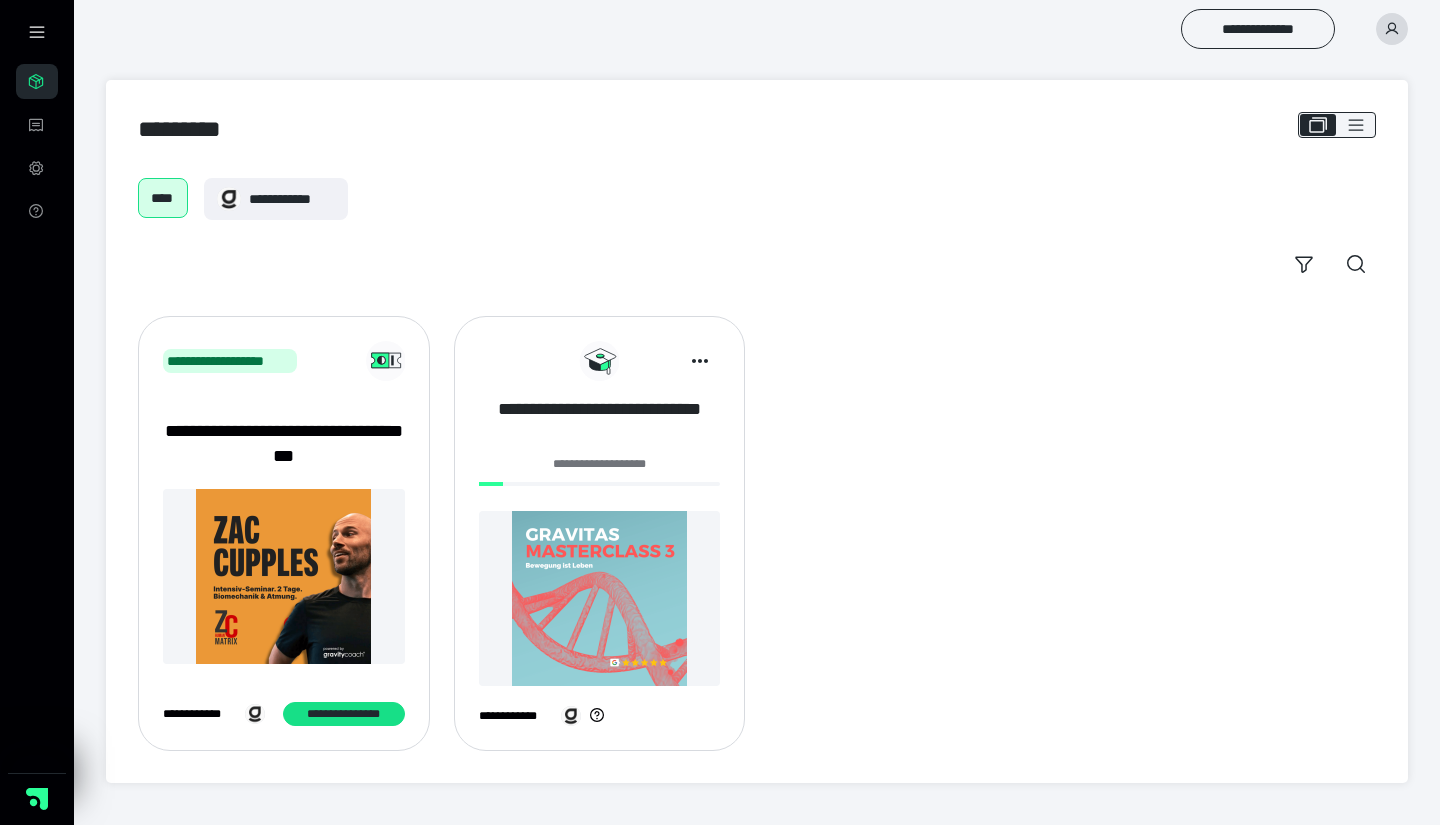 click on "**********" at bounding box center [600, 422] 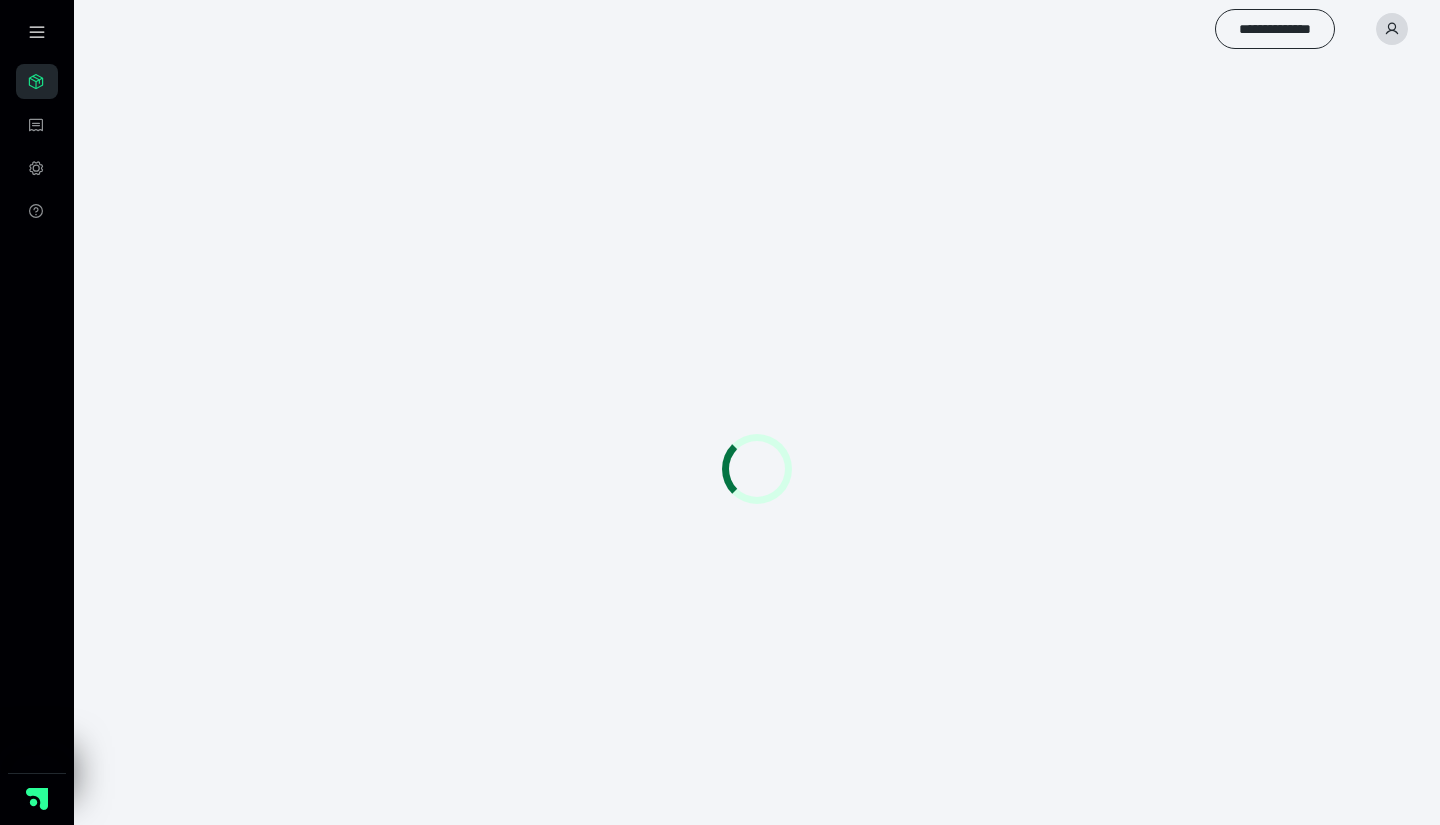 scroll, scrollTop: 0, scrollLeft: 0, axis: both 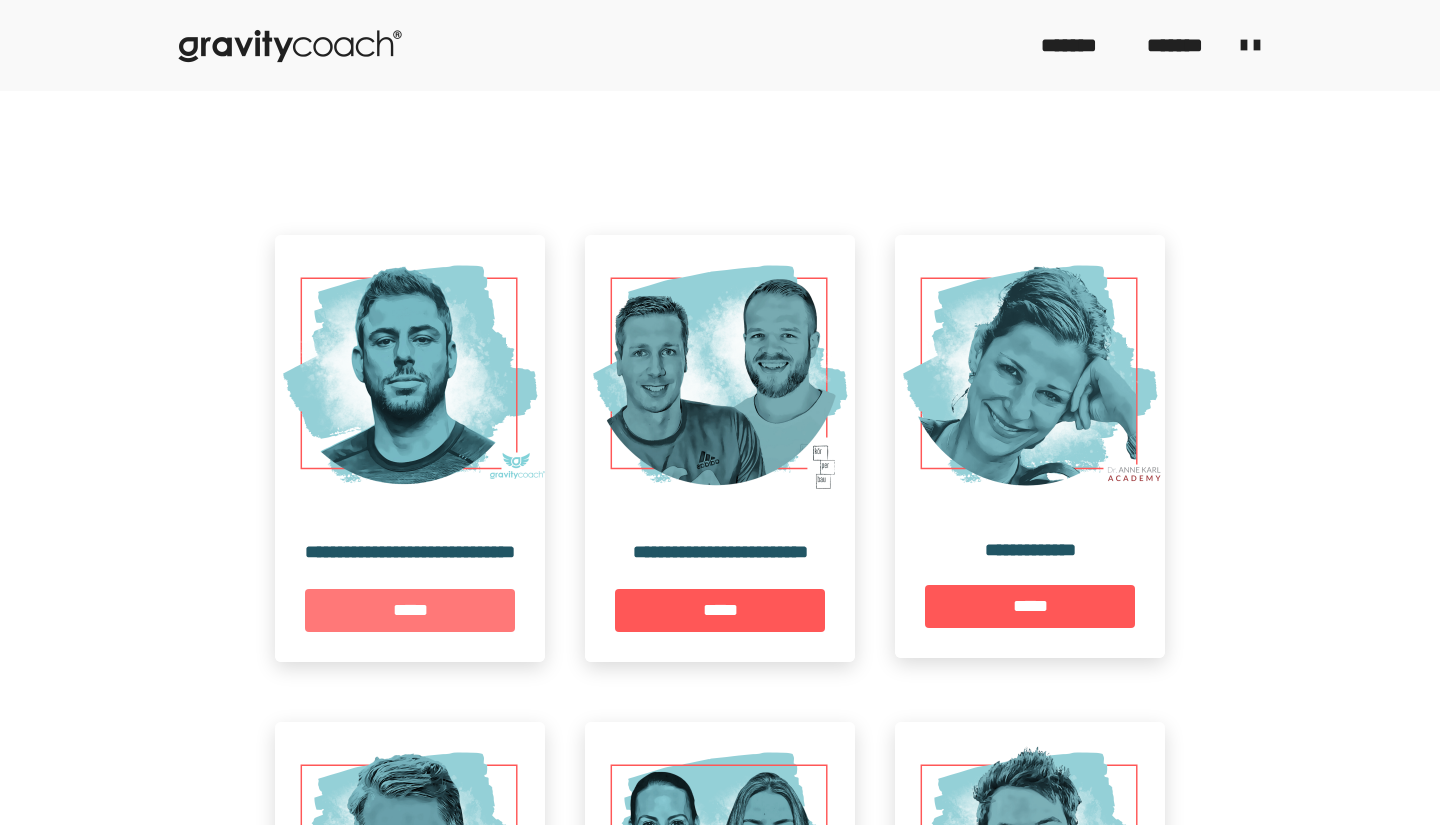 click on "*****" at bounding box center (410, 610) 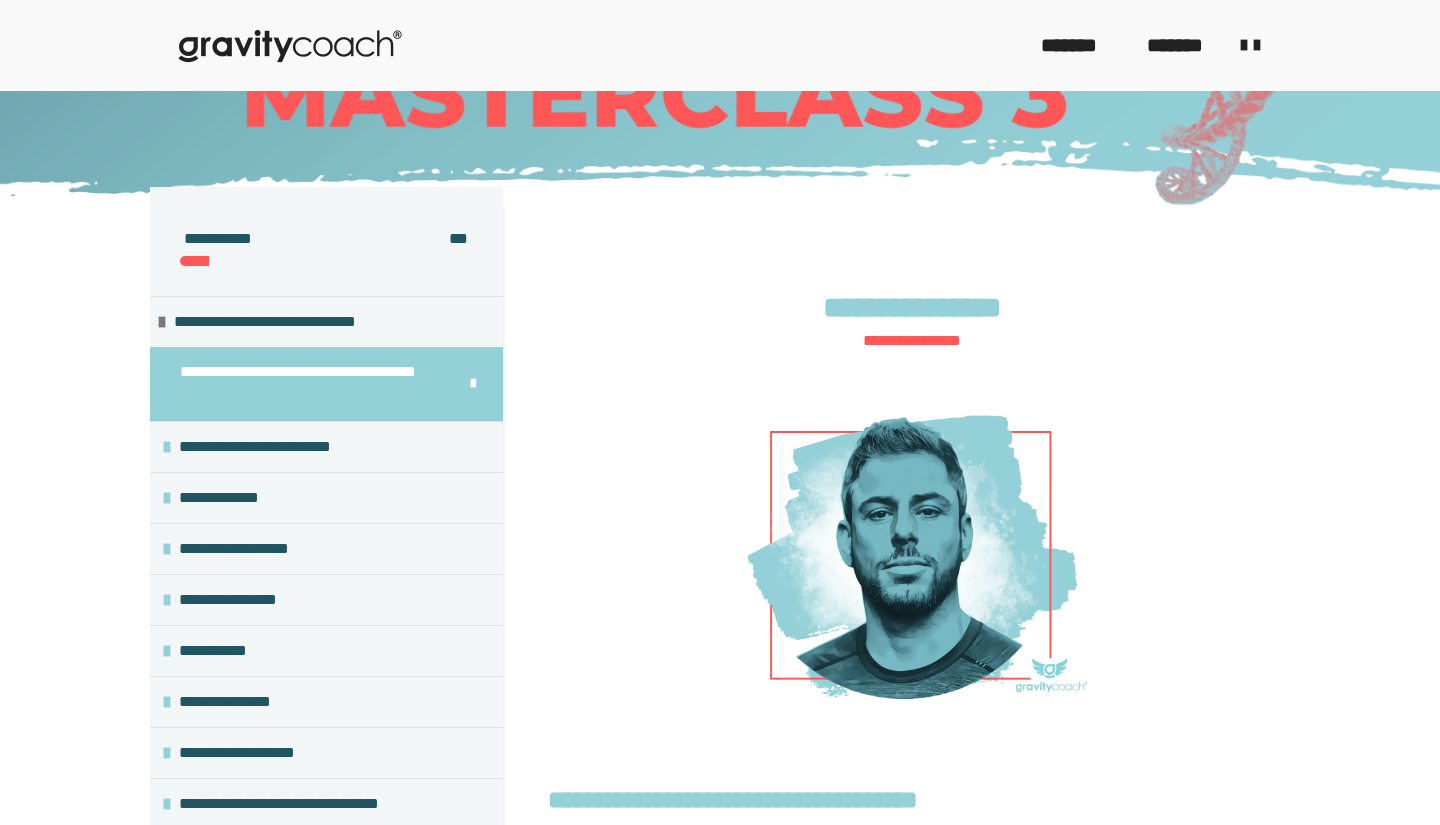 scroll, scrollTop: 171, scrollLeft: 0, axis: vertical 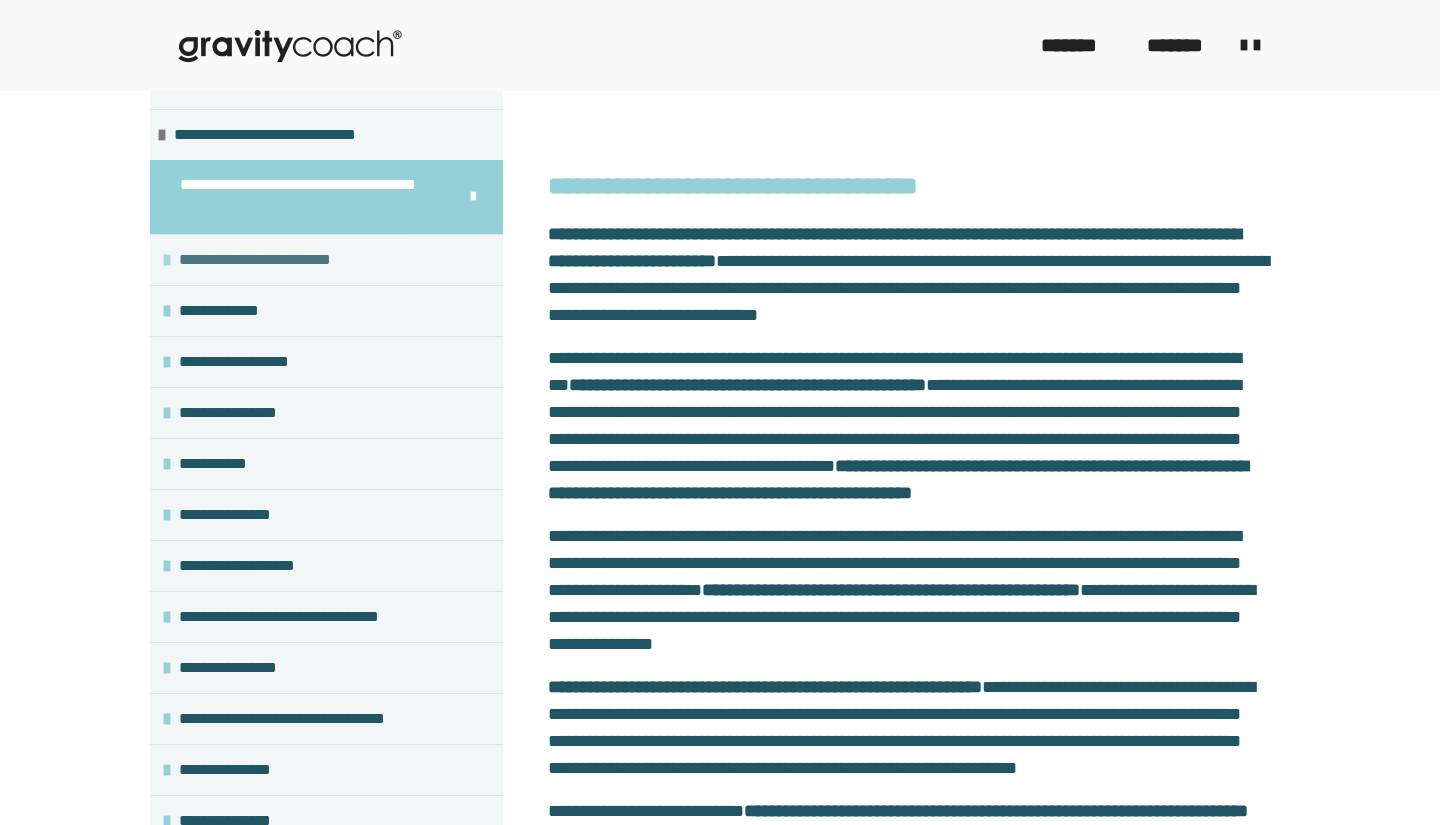 click on "**********" at bounding box center (276, 260) 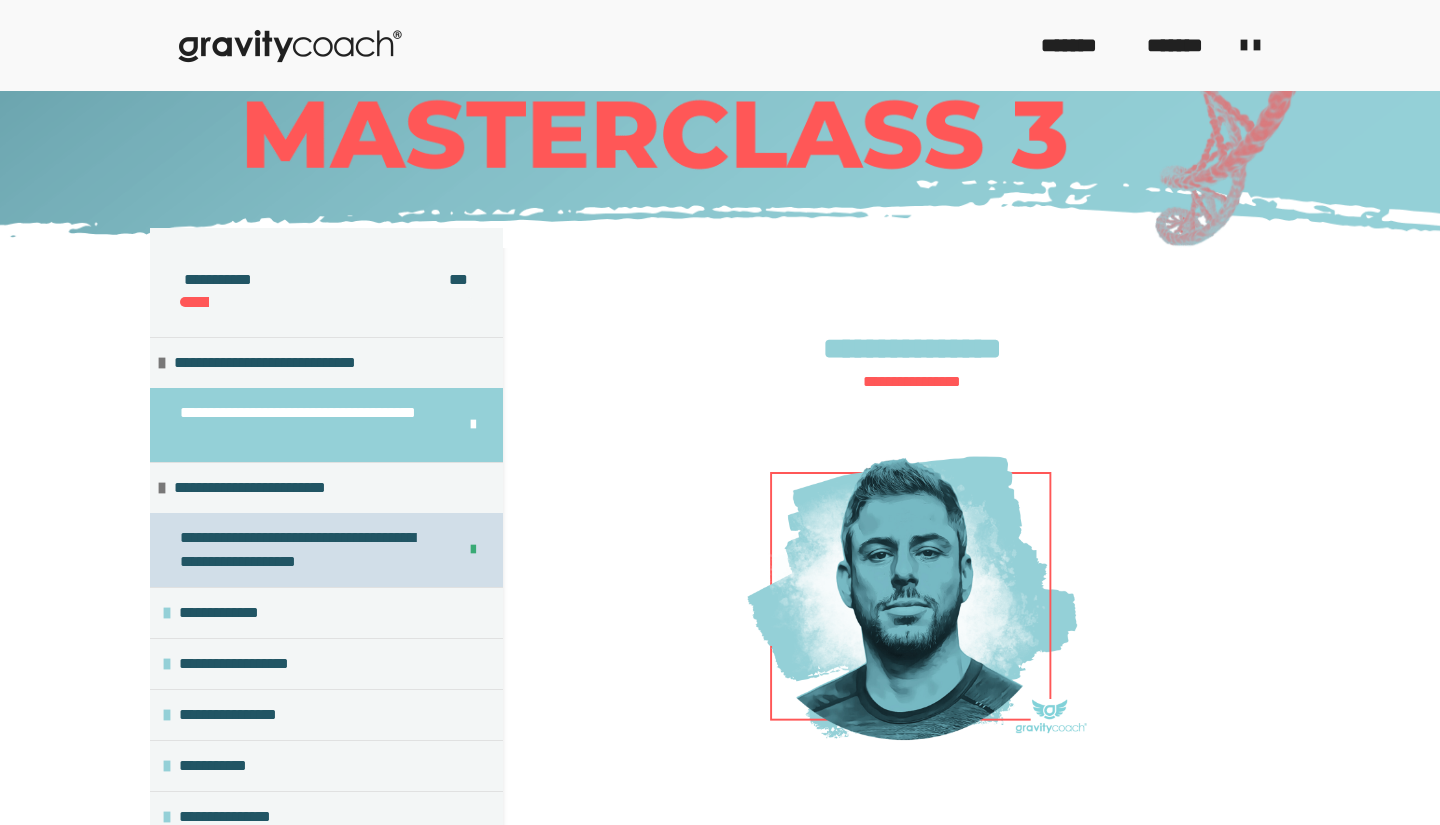 scroll, scrollTop: 106, scrollLeft: 0, axis: vertical 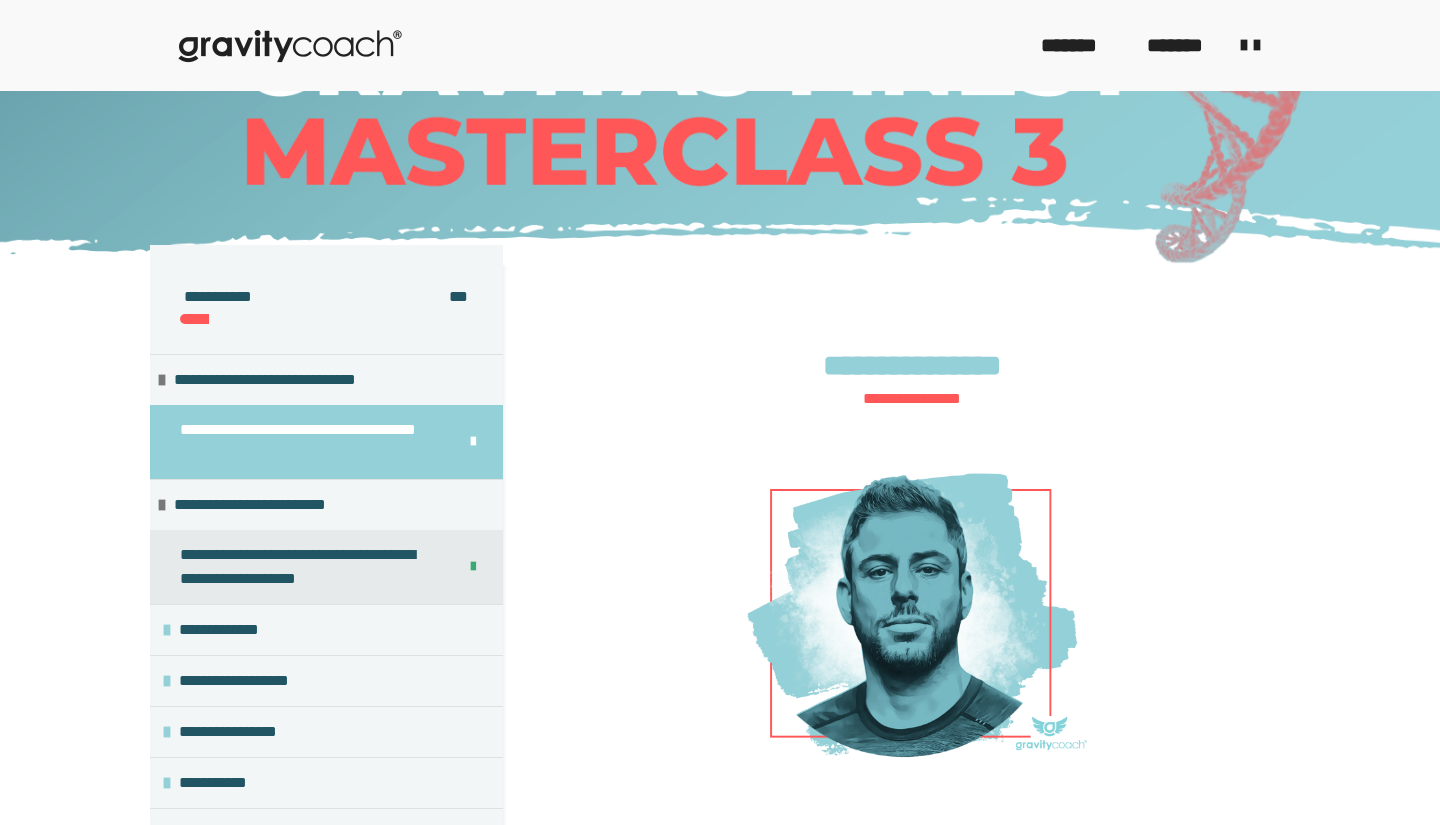 click on "**********" at bounding box center [911, 352] 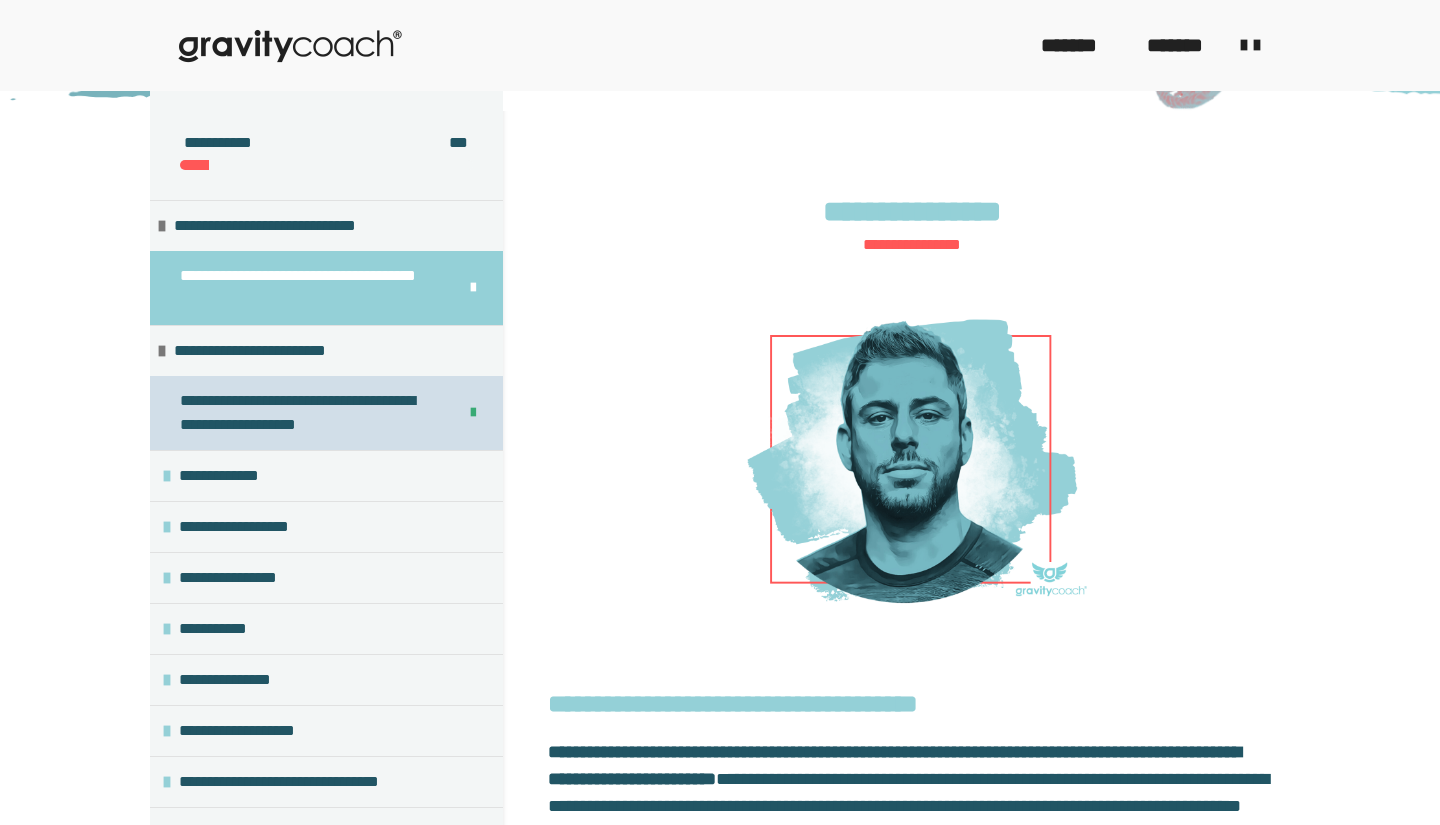 scroll, scrollTop: 291, scrollLeft: 0, axis: vertical 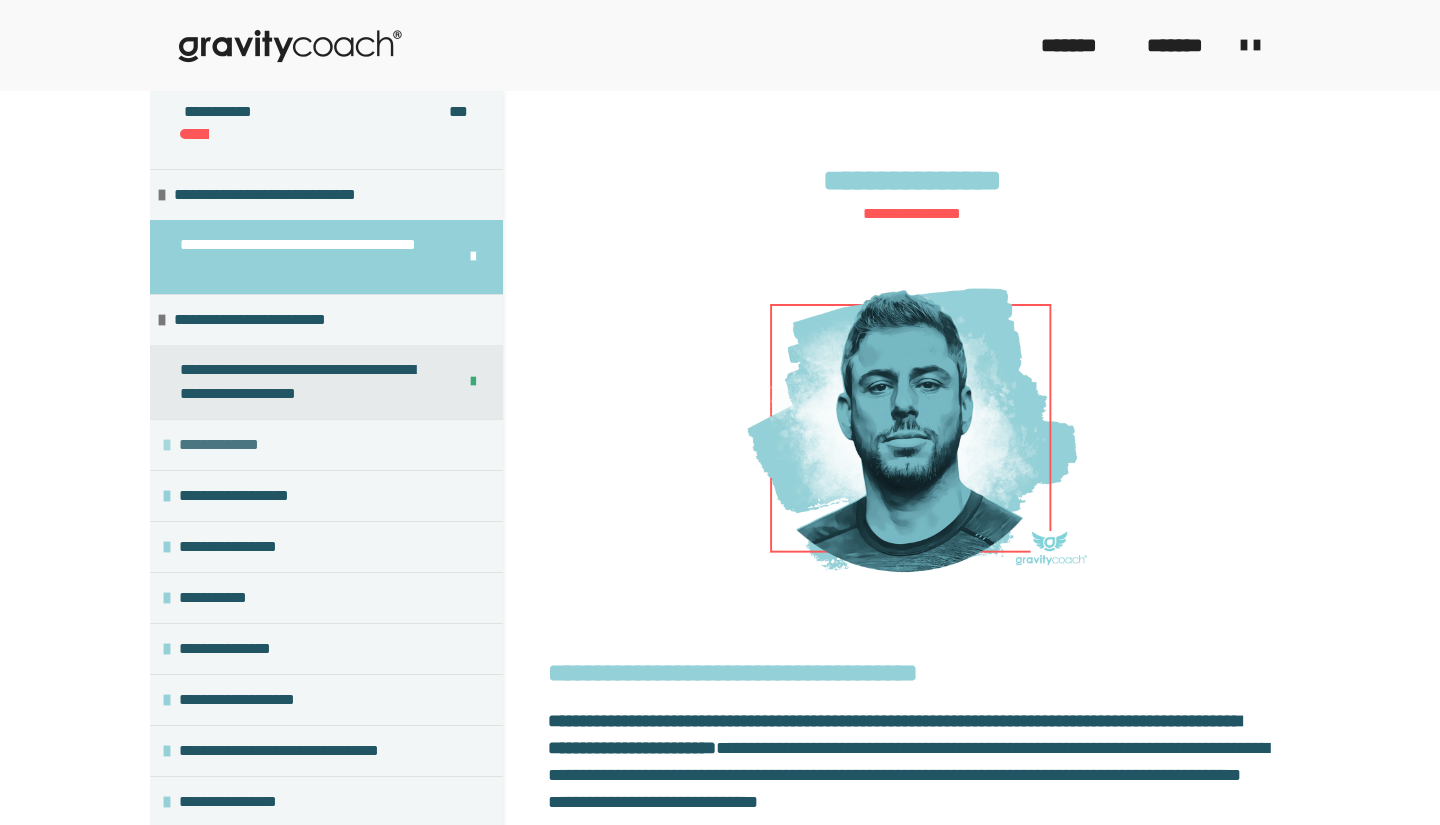 click on "**********" at bounding box center [326, 444] 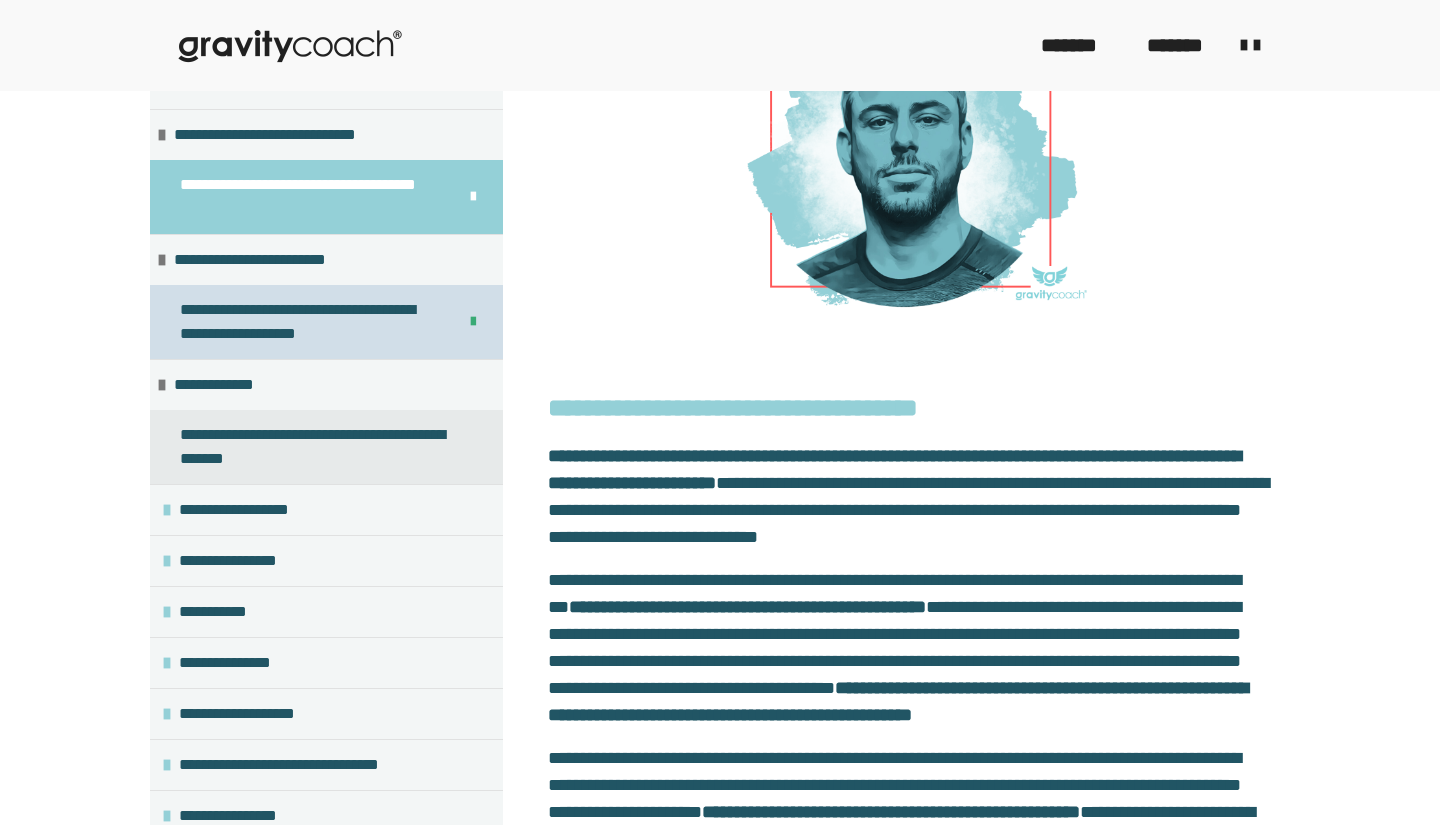 scroll, scrollTop: 568, scrollLeft: 0, axis: vertical 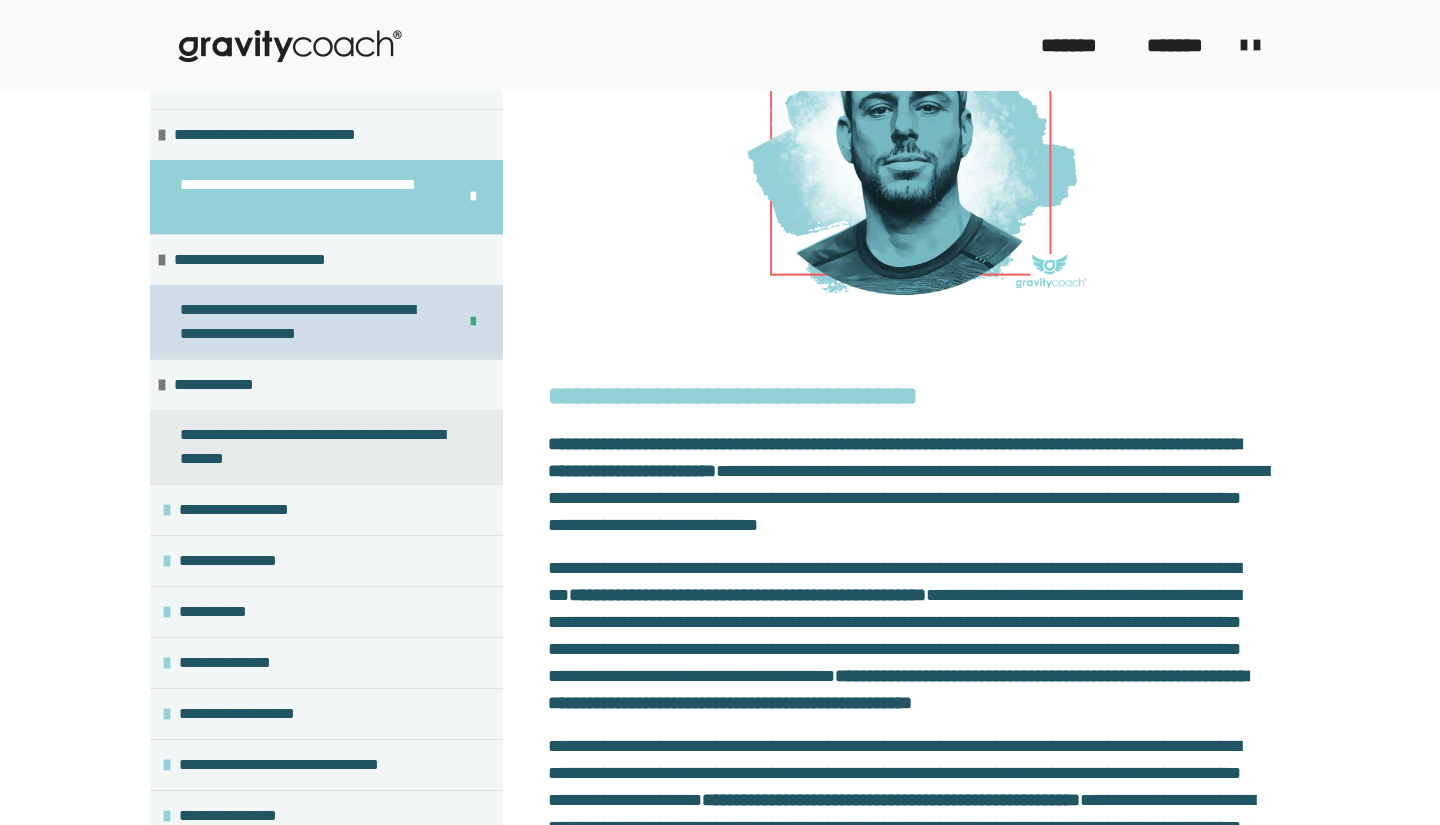 click on "**********" at bounding box center (310, 322) 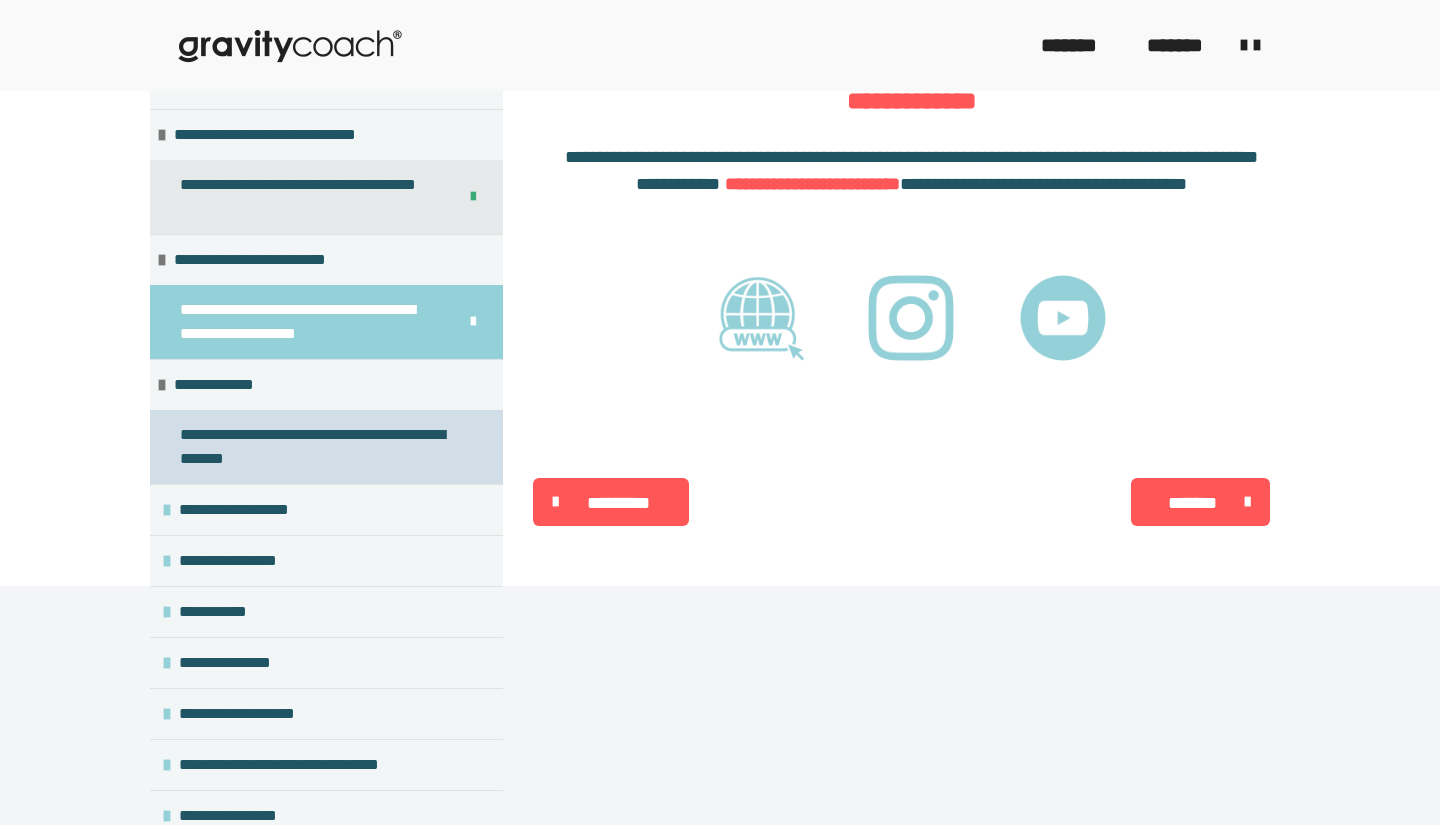 scroll, scrollTop: 4533, scrollLeft: 0, axis: vertical 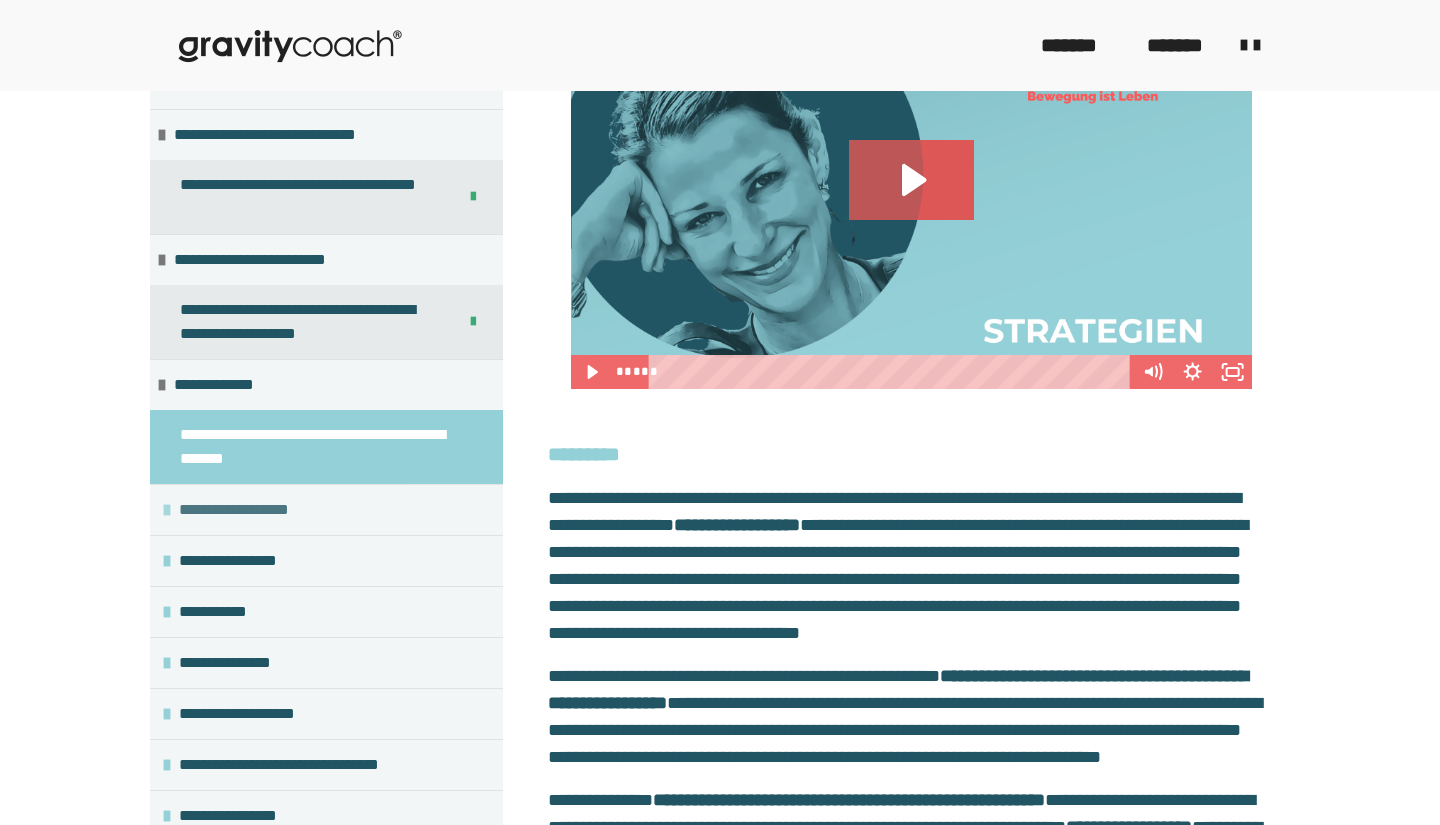 click on "**********" at bounding box center (240, 510) 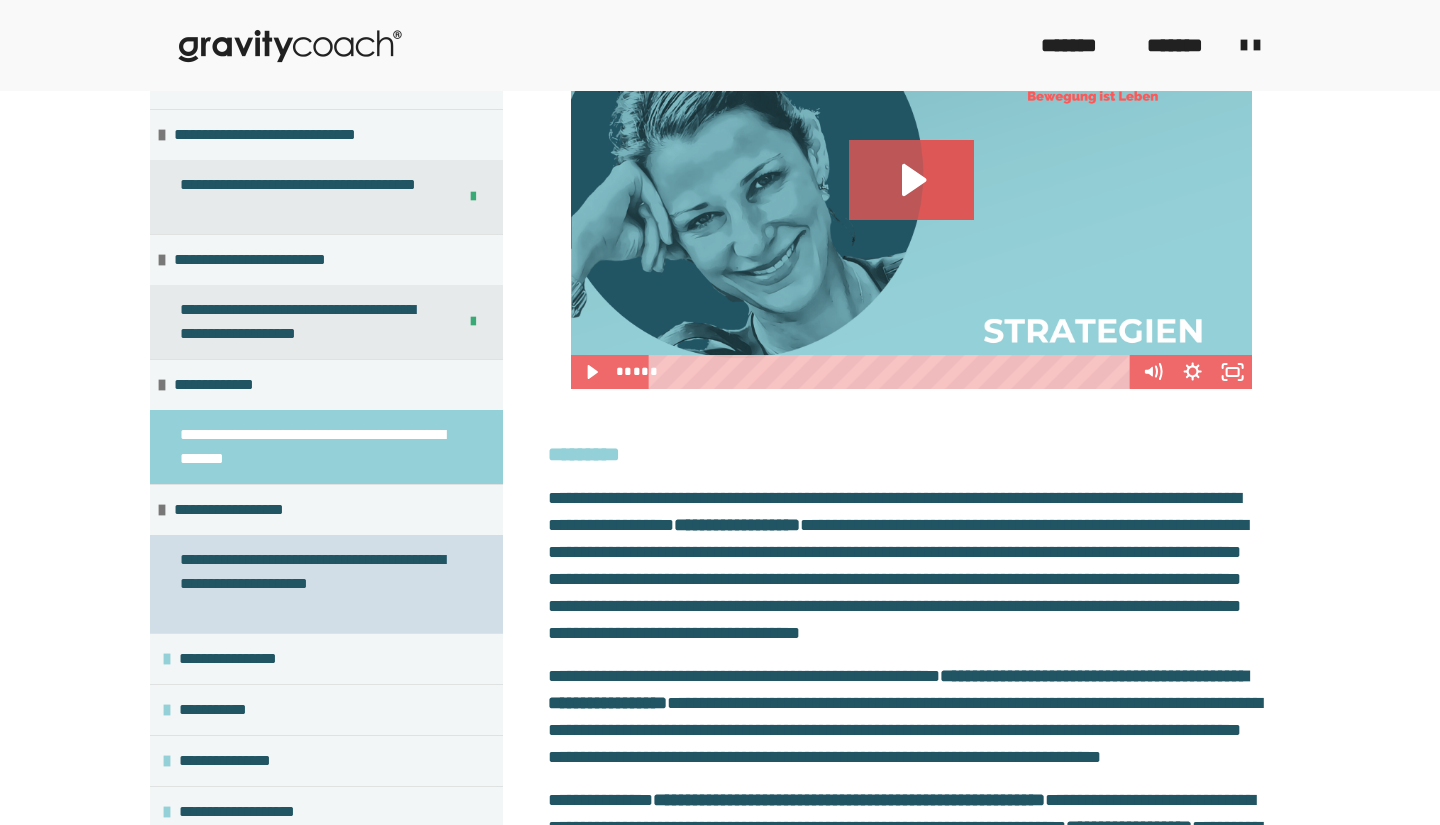 click on "**********" at bounding box center (318, 584) 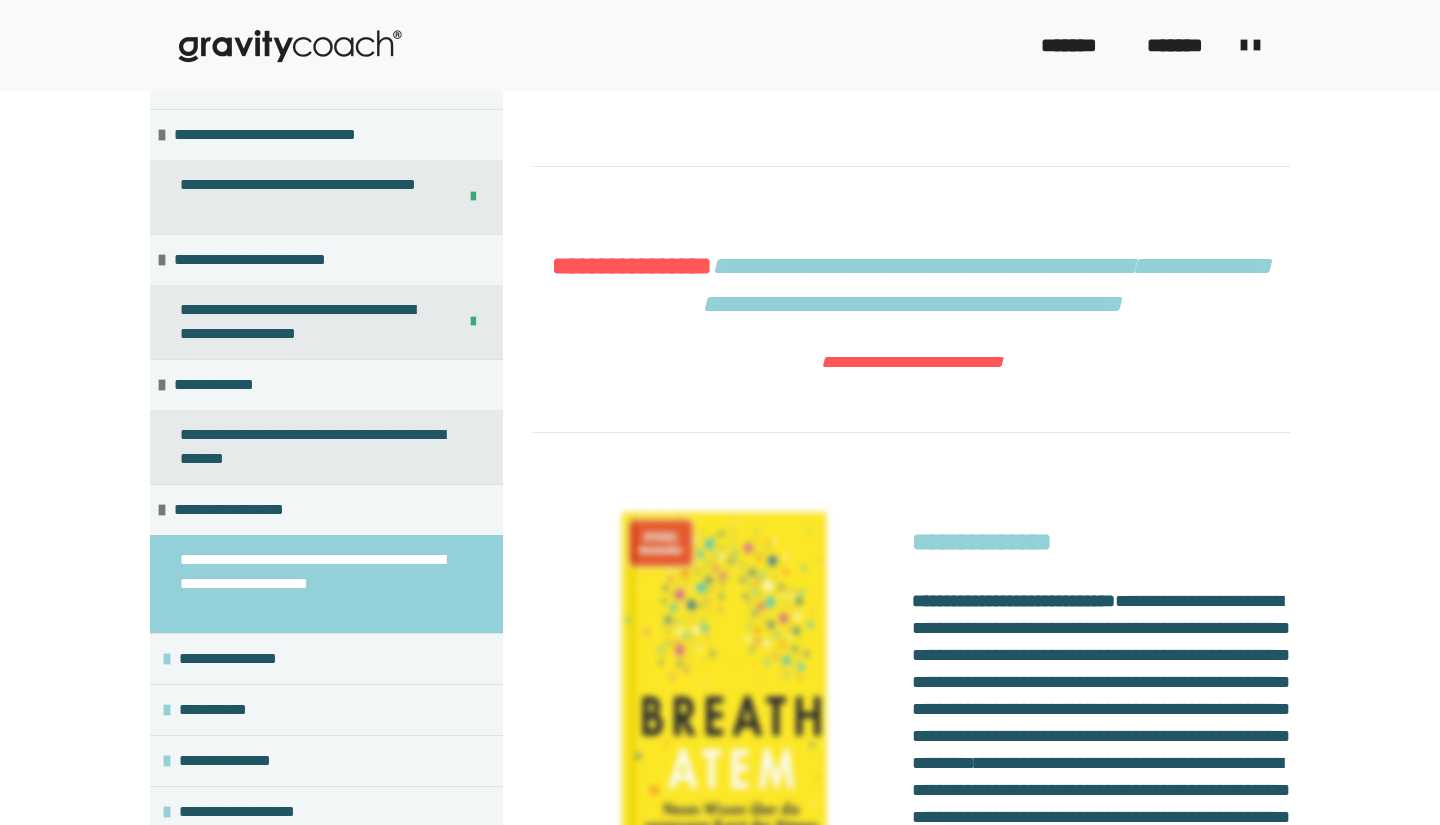 scroll, scrollTop: 4780, scrollLeft: 0, axis: vertical 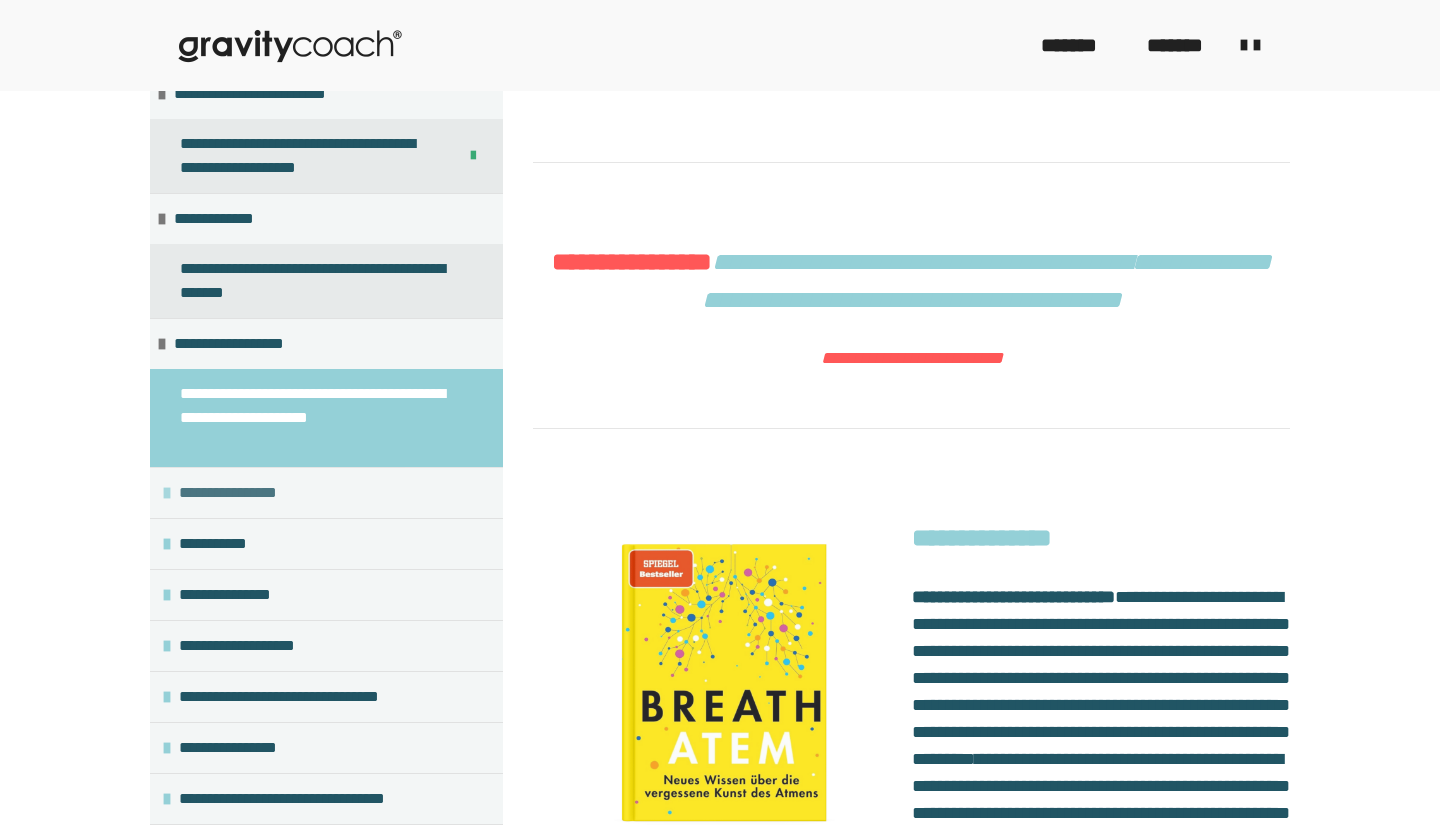 click on "**********" at bounding box center (326, 492) 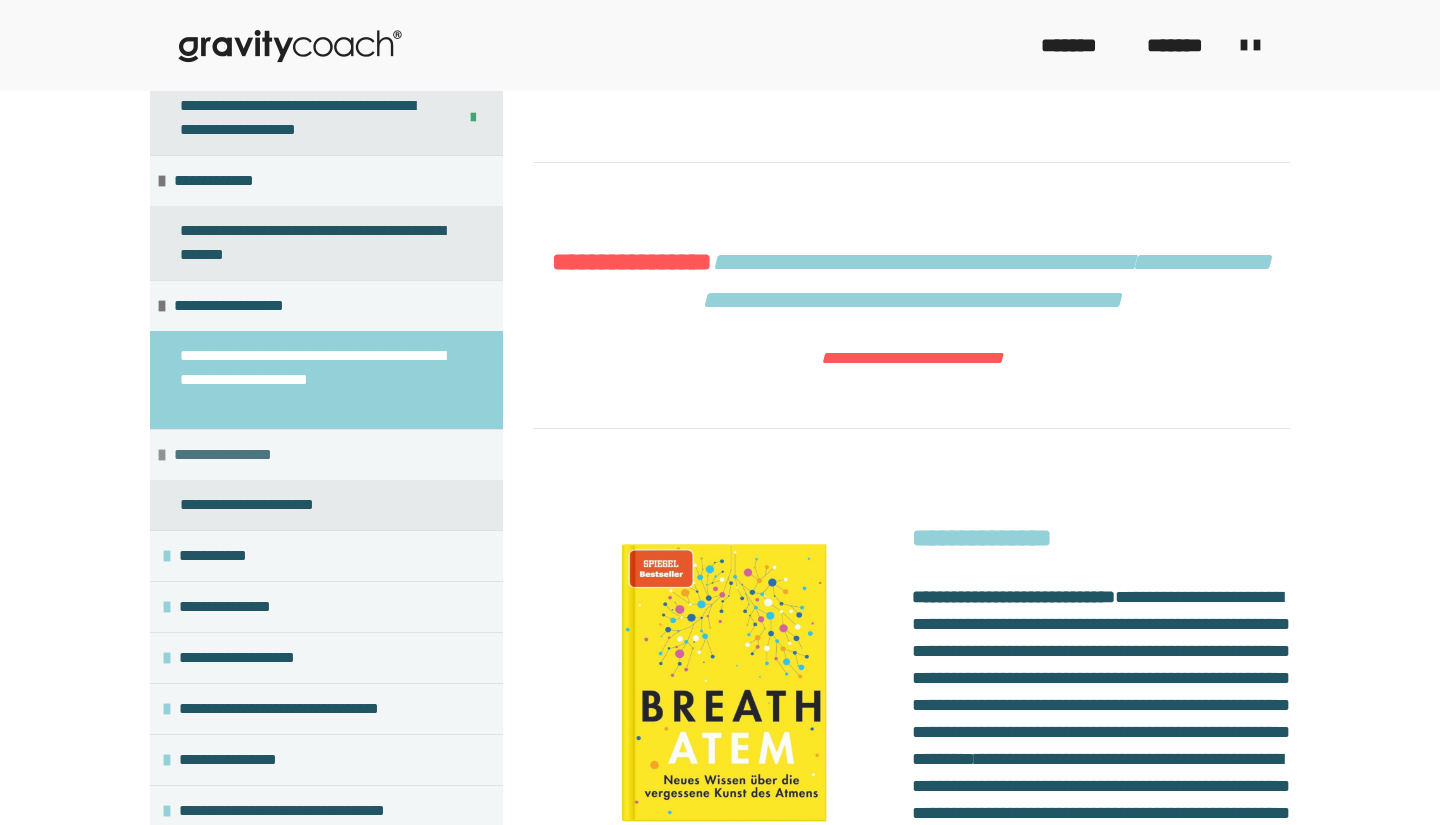 scroll, scrollTop: 226, scrollLeft: 0, axis: vertical 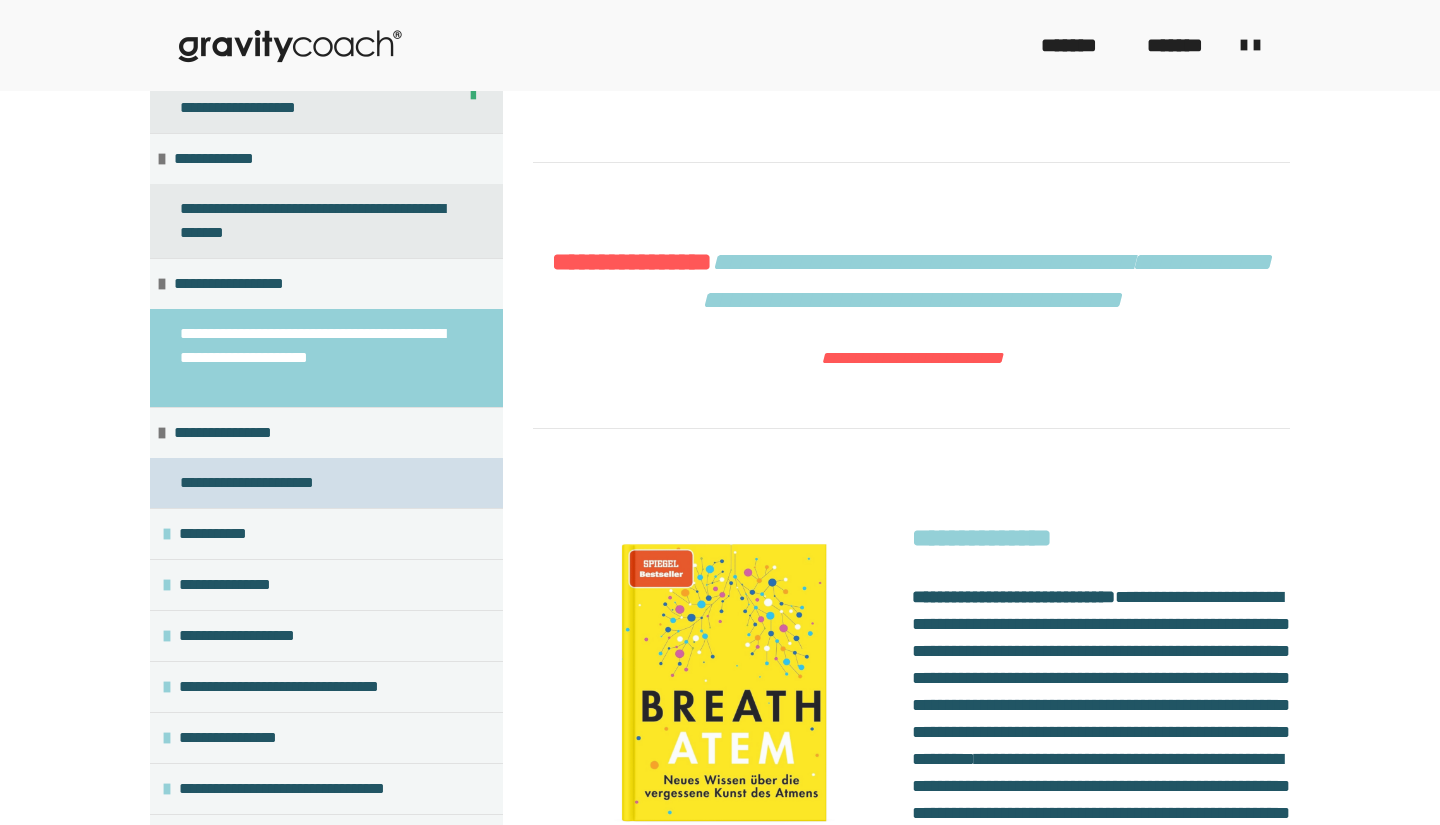 click on "**********" at bounding box center (270, 483) 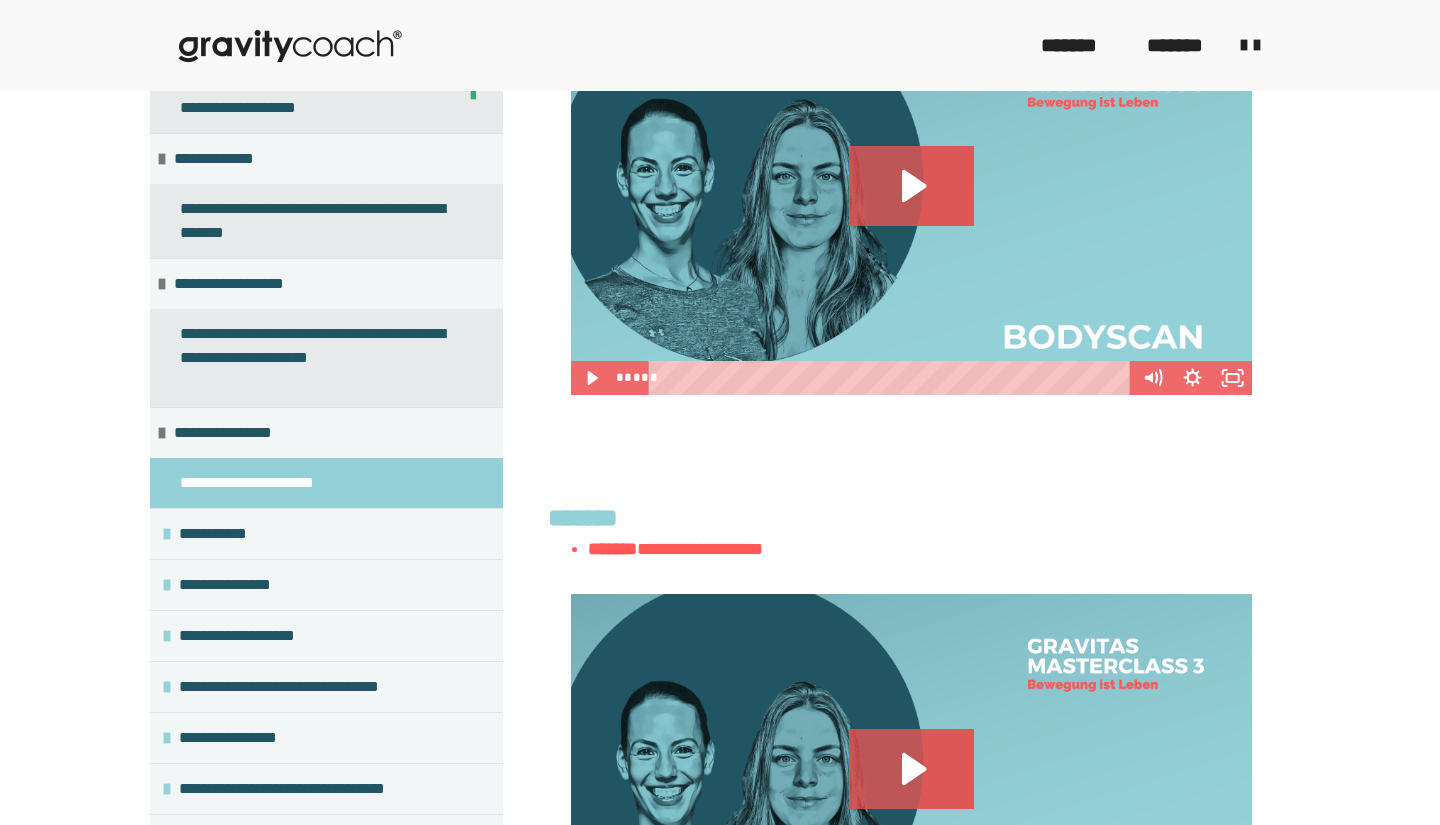 scroll, scrollTop: 2659, scrollLeft: 0, axis: vertical 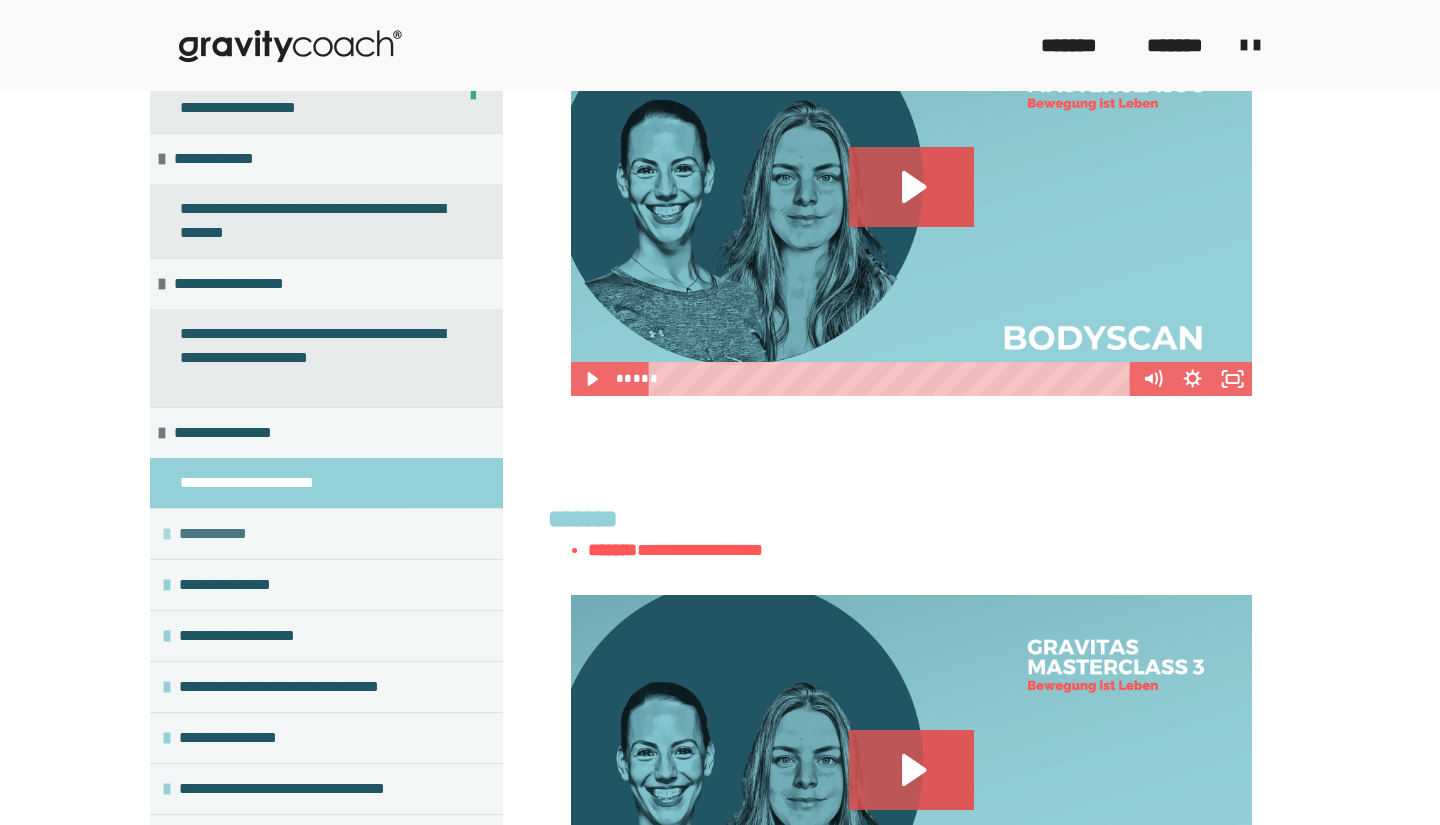 click on "**********" at bounding box center [222, 534] 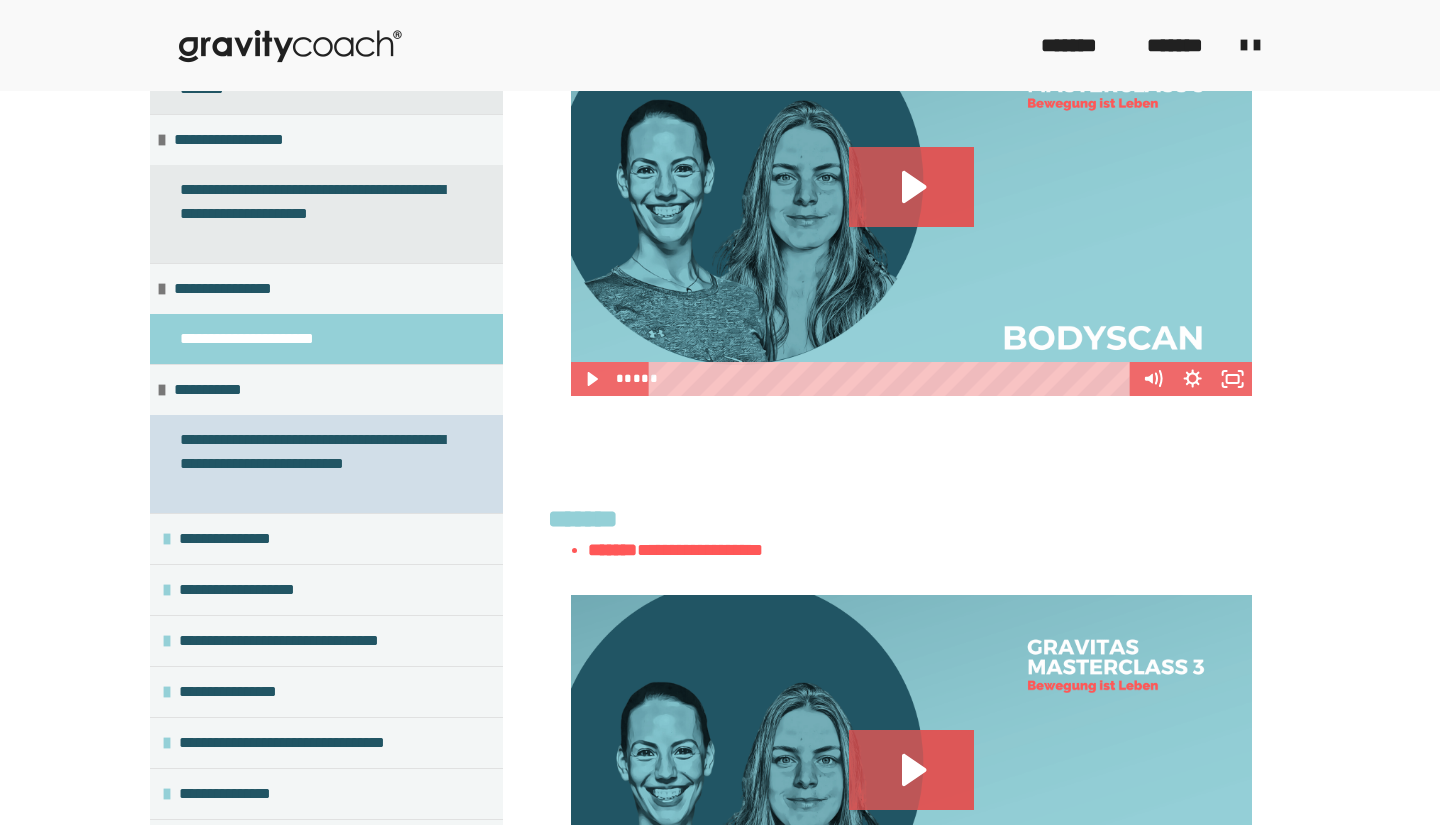 scroll, scrollTop: 377, scrollLeft: 0, axis: vertical 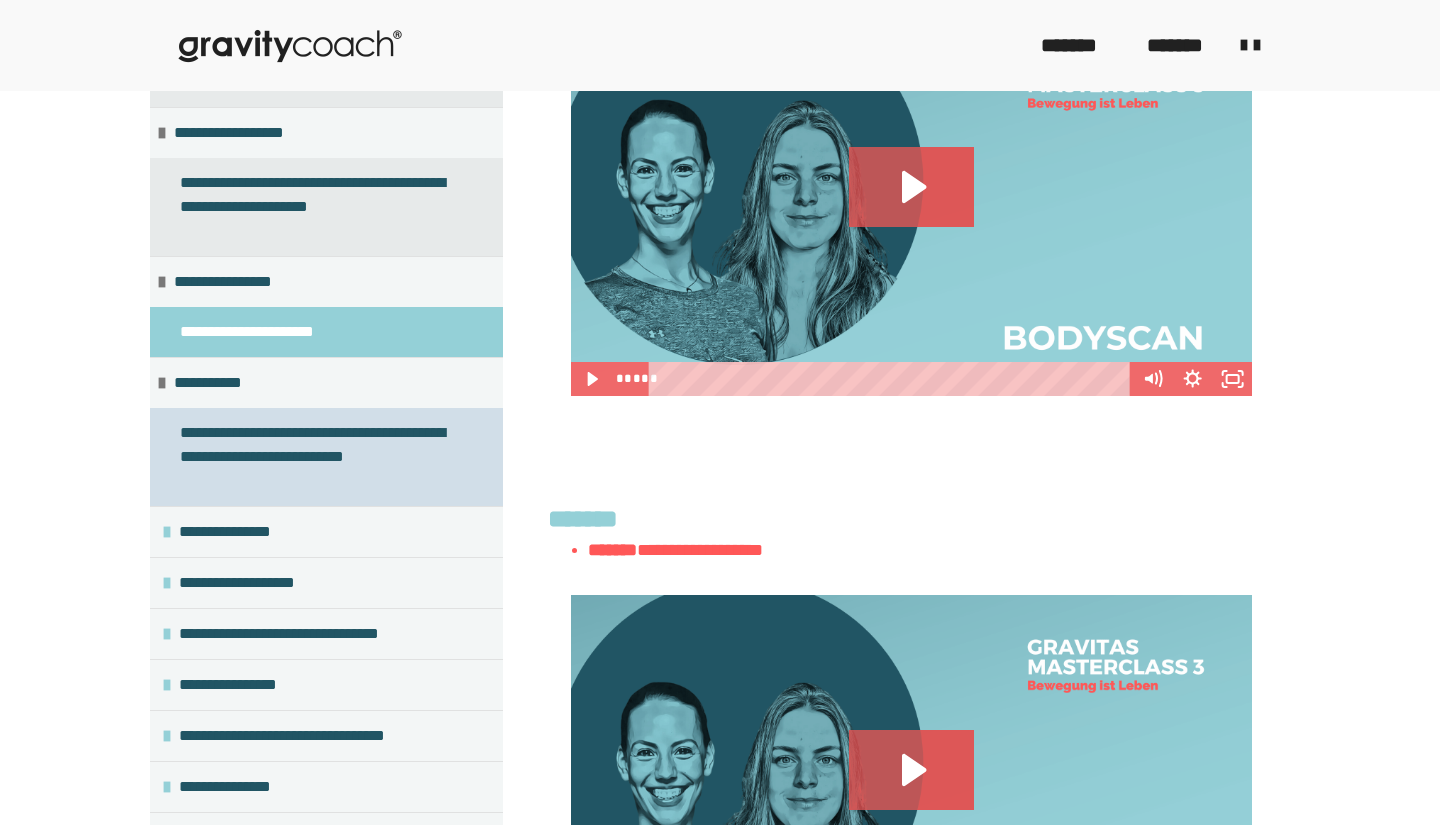click on "**********" at bounding box center (318, 457) 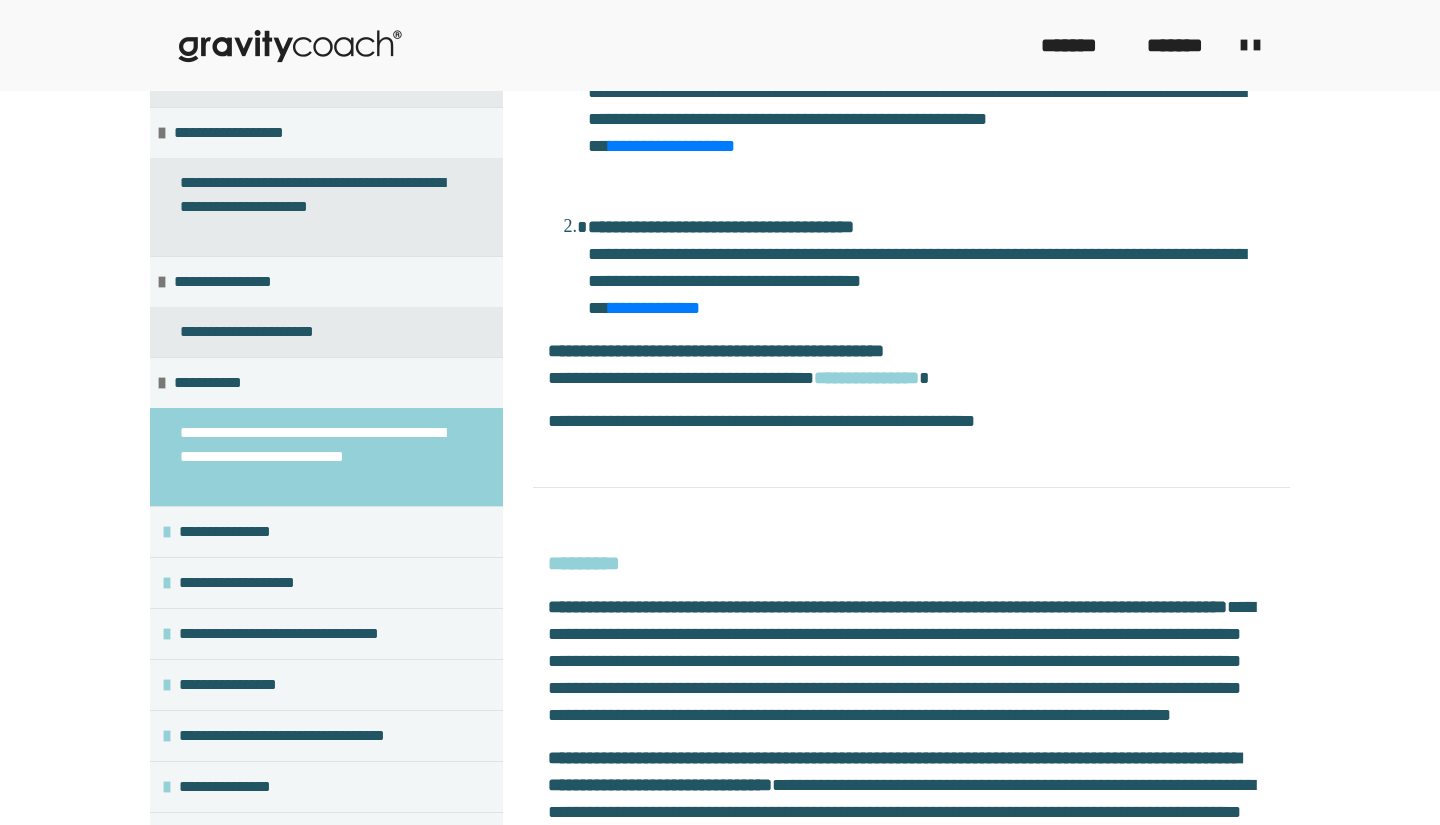 scroll, scrollTop: 5548, scrollLeft: 0, axis: vertical 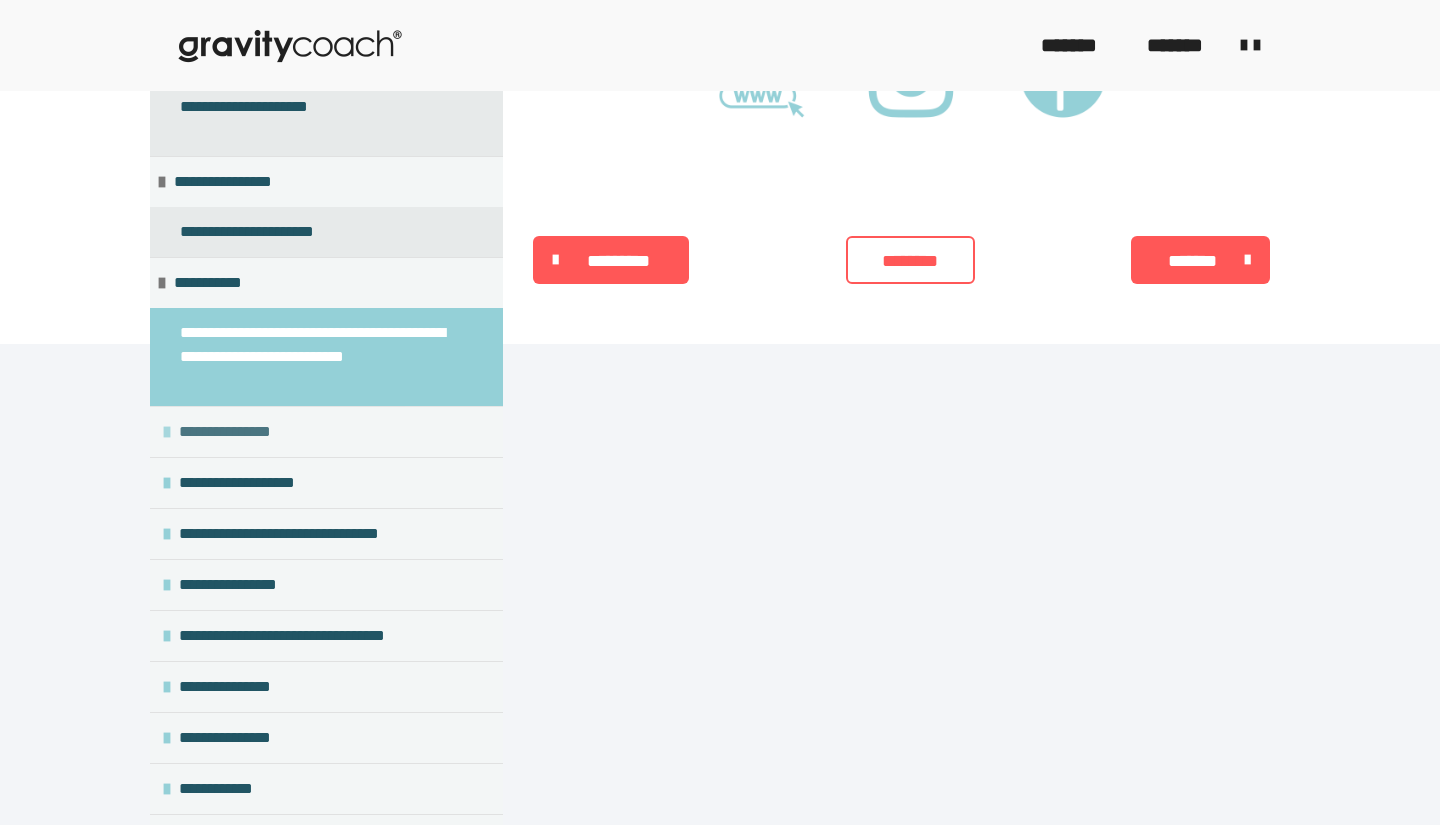 click on "**********" at bounding box center [239, 432] 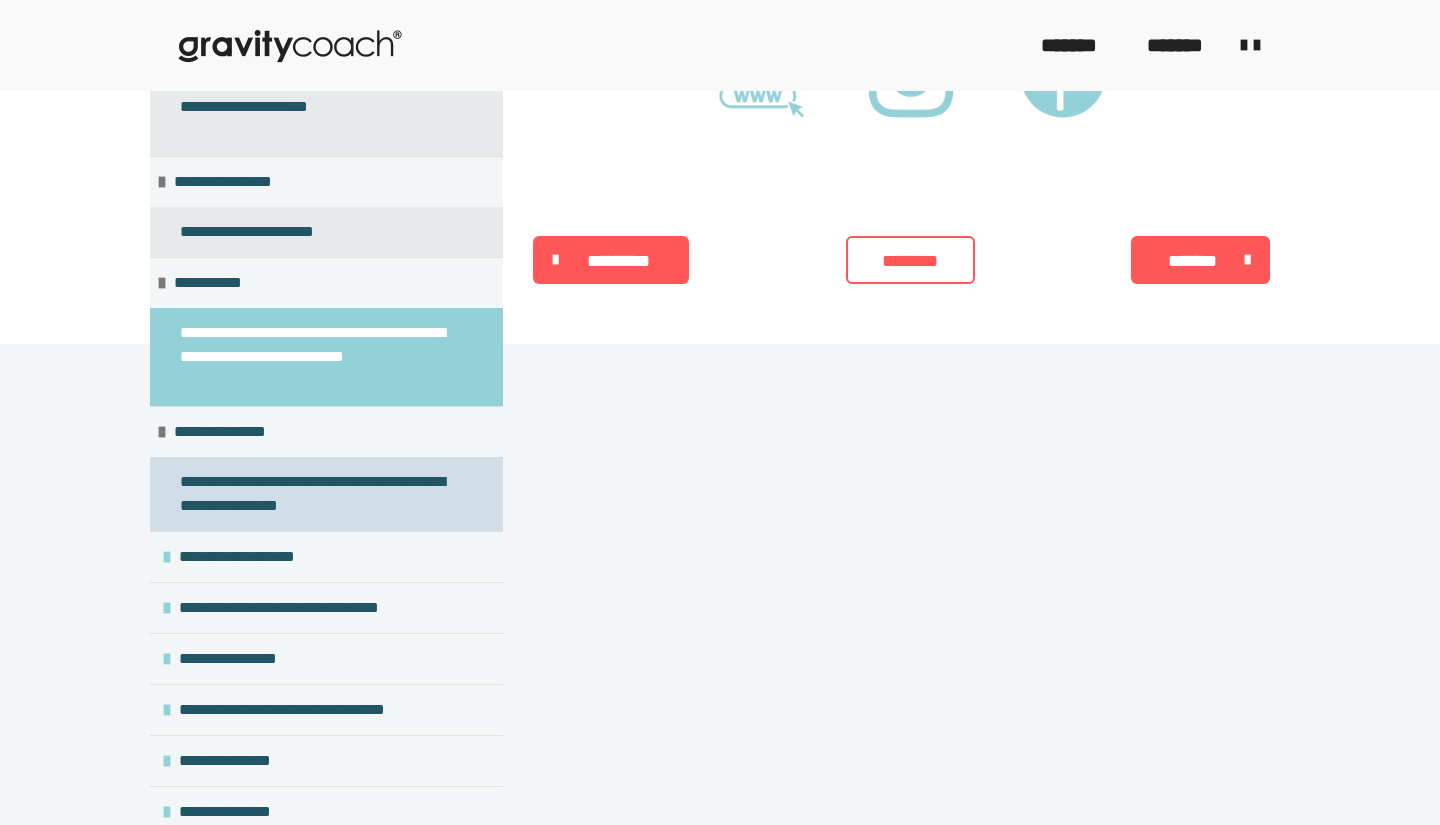 click on "**********" at bounding box center [318, 494] 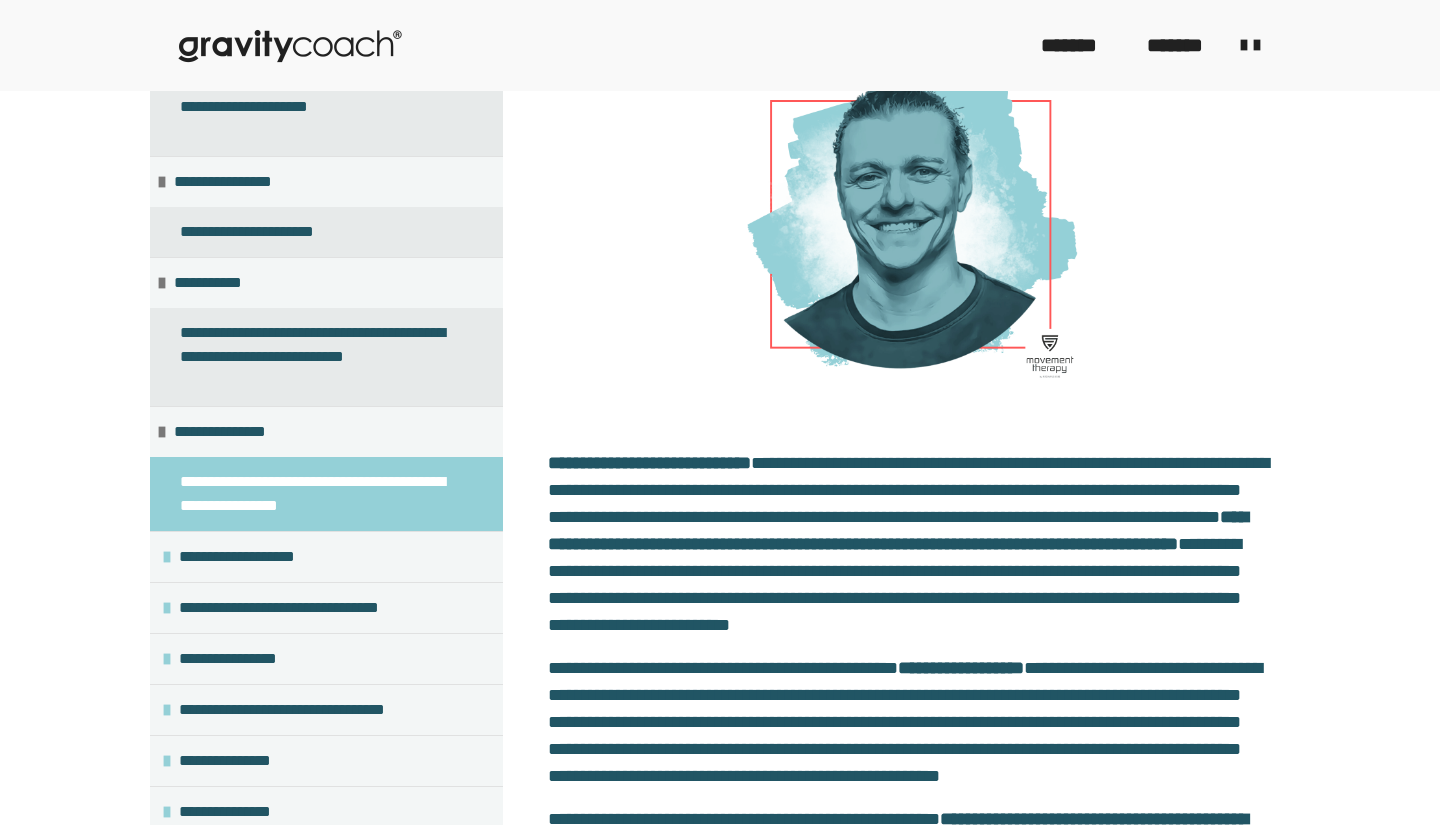 scroll, scrollTop: 310, scrollLeft: 0, axis: vertical 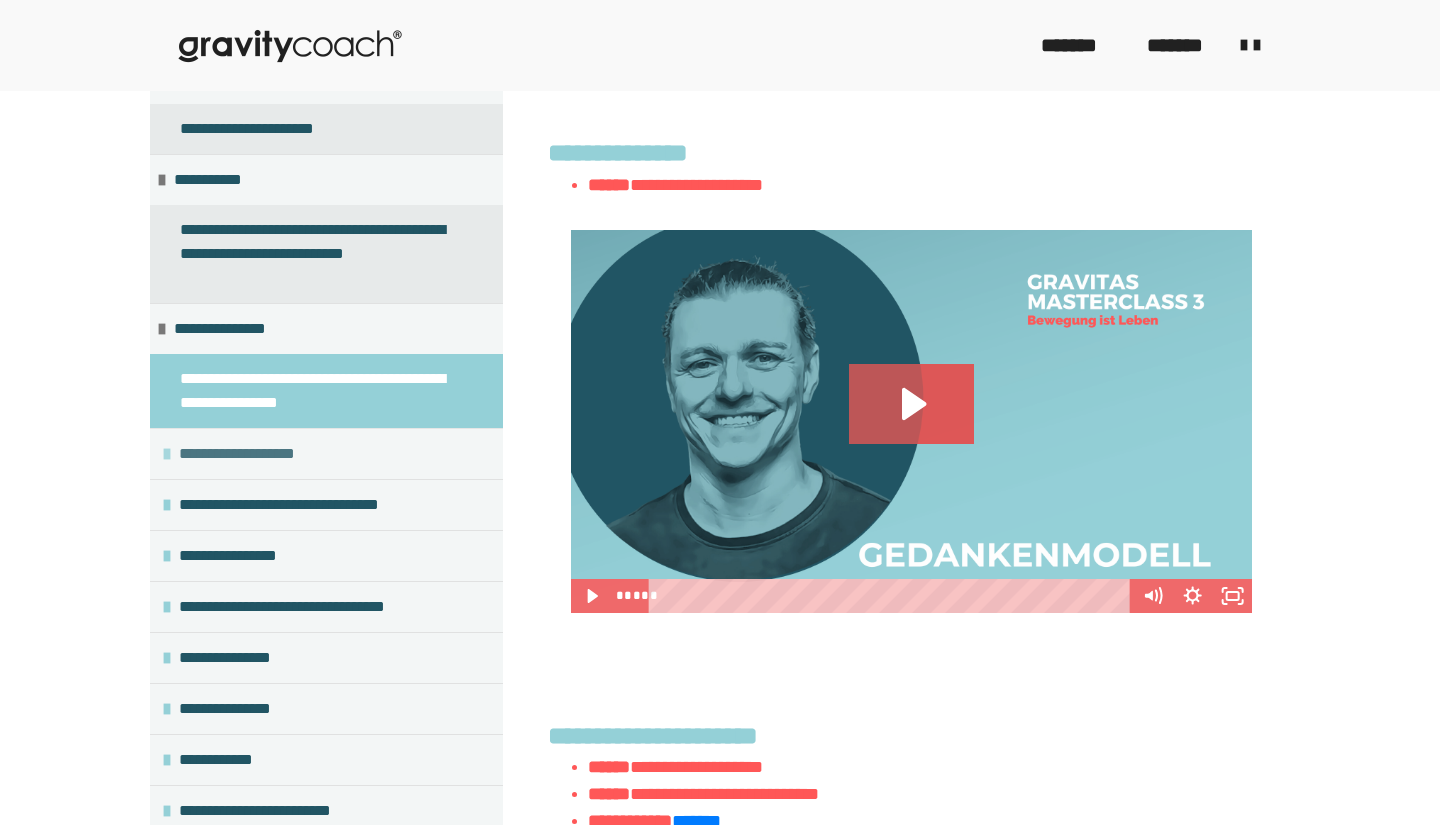 click on "**********" at bounding box center (251, 454) 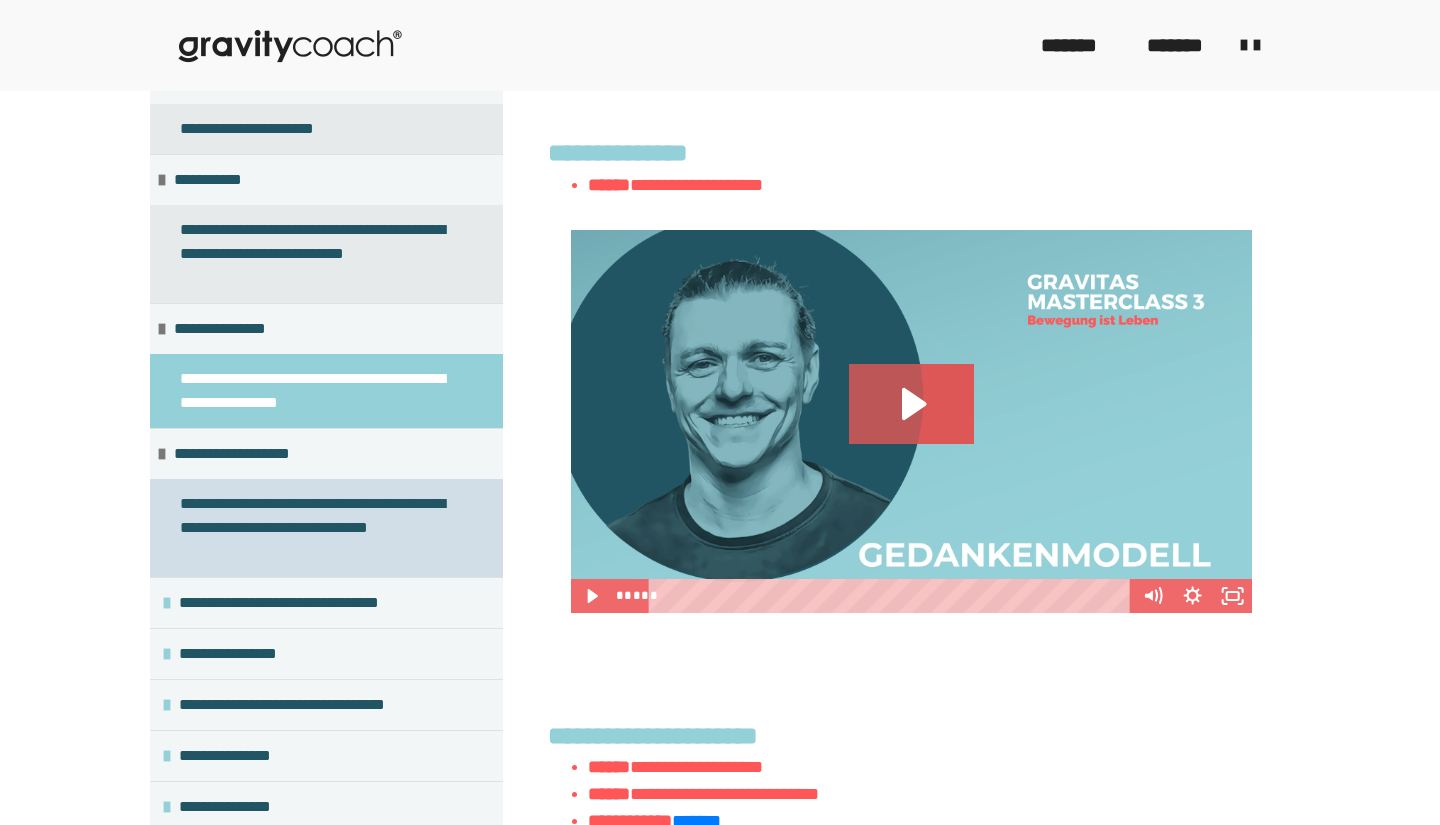 click on "**********" at bounding box center [318, 528] 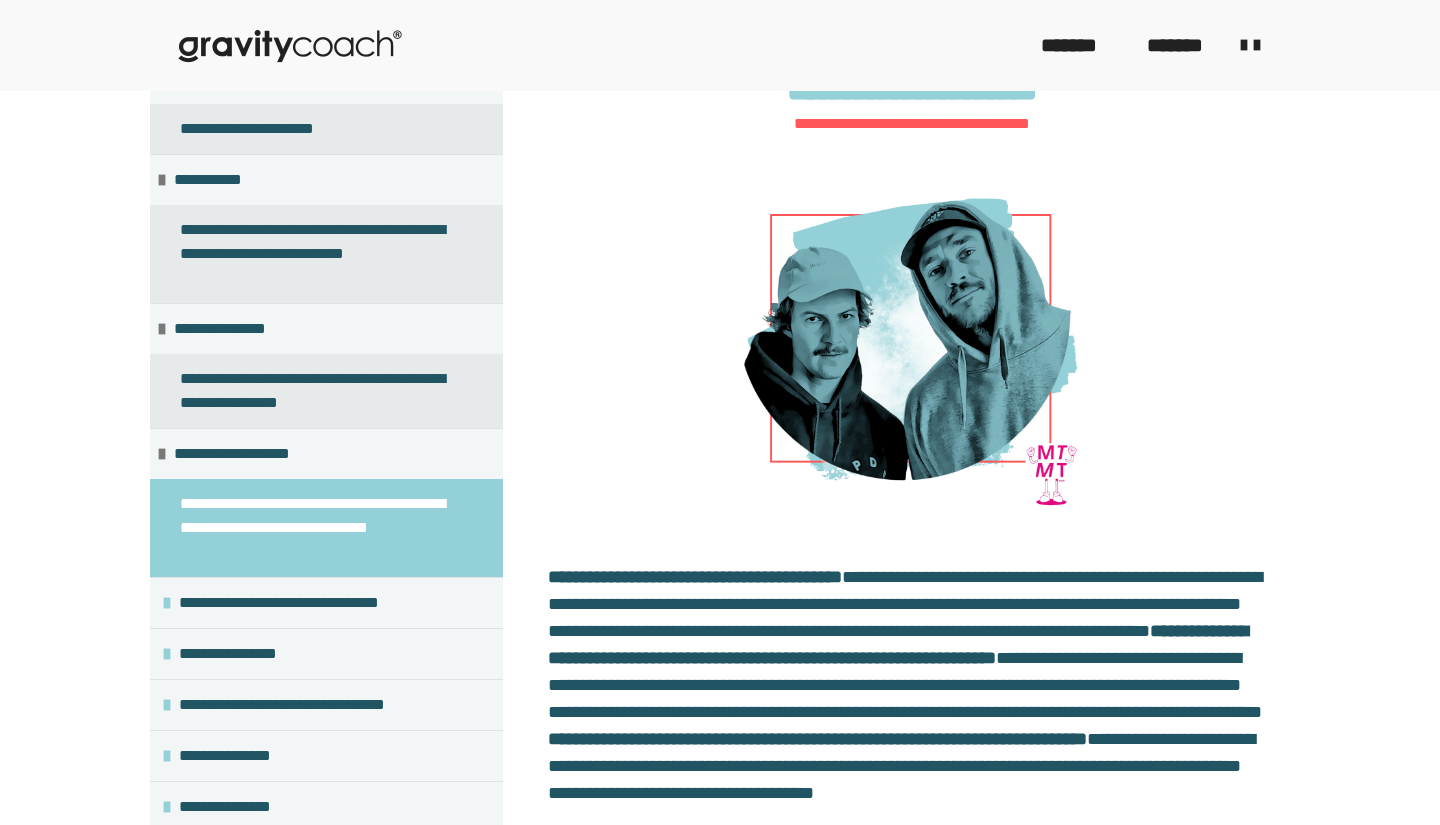 scroll, scrollTop: 159, scrollLeft: 0, axis: vertical 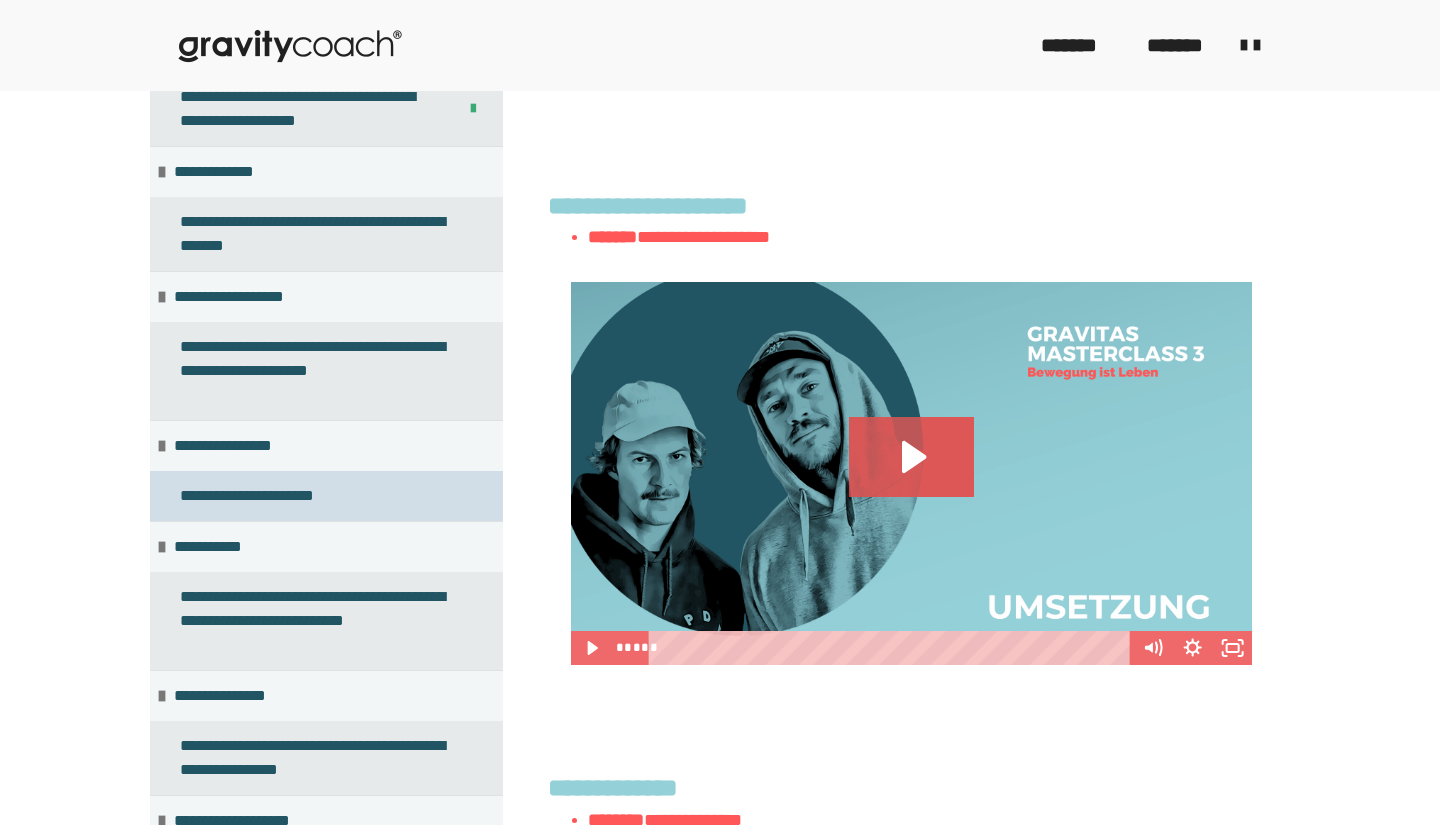 click on "**********" at bounding box center [270, 496] 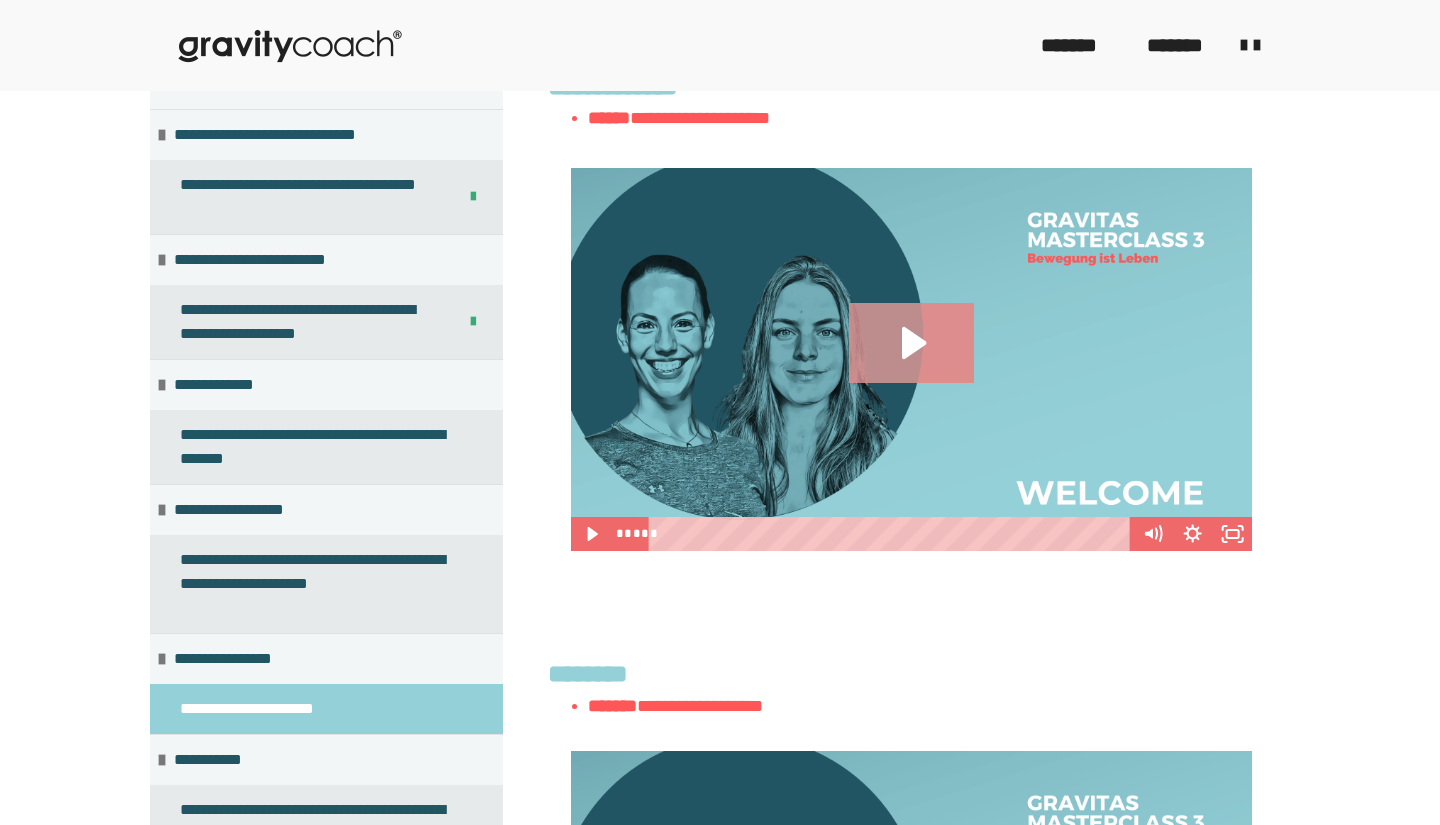 click 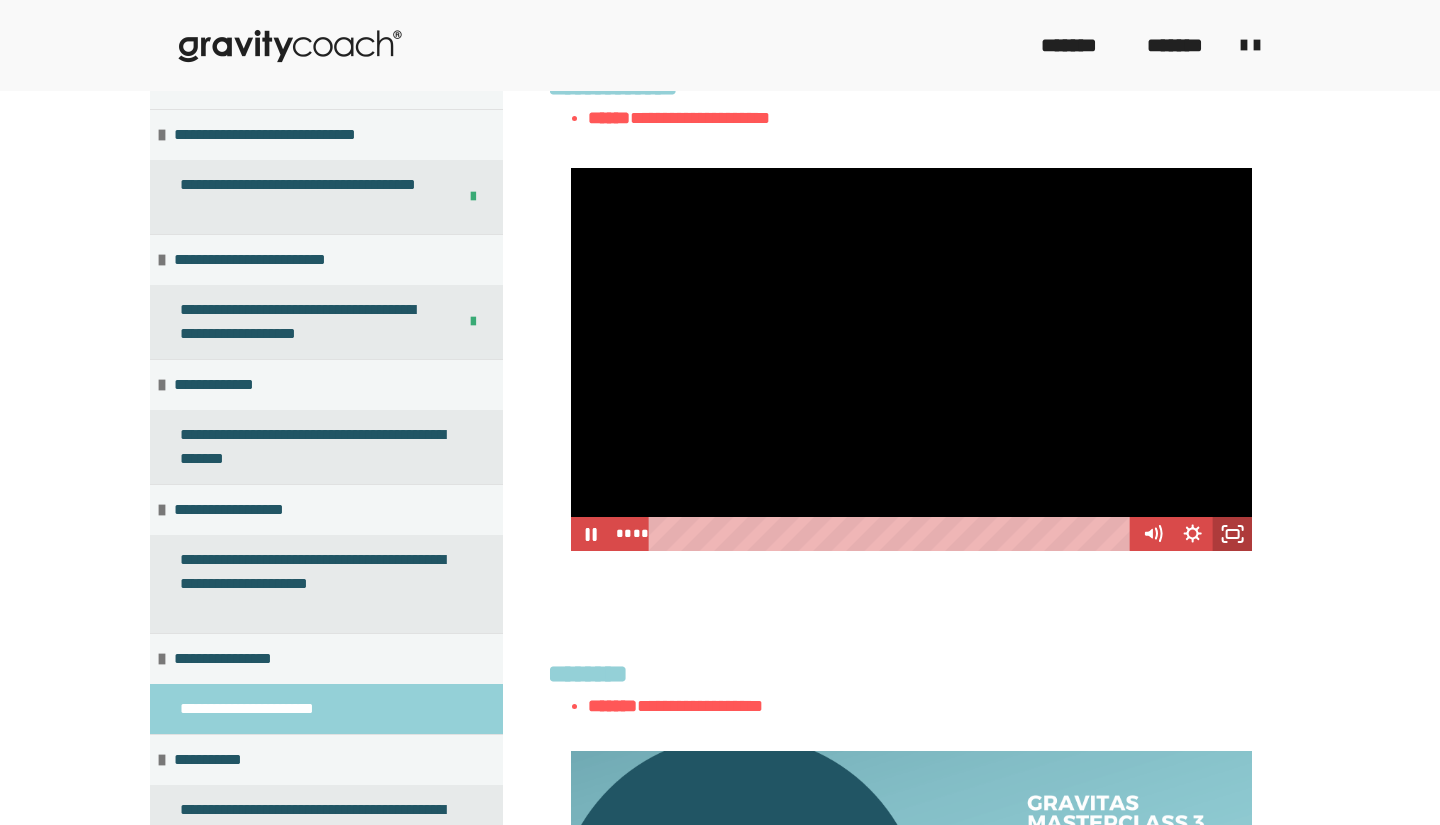click 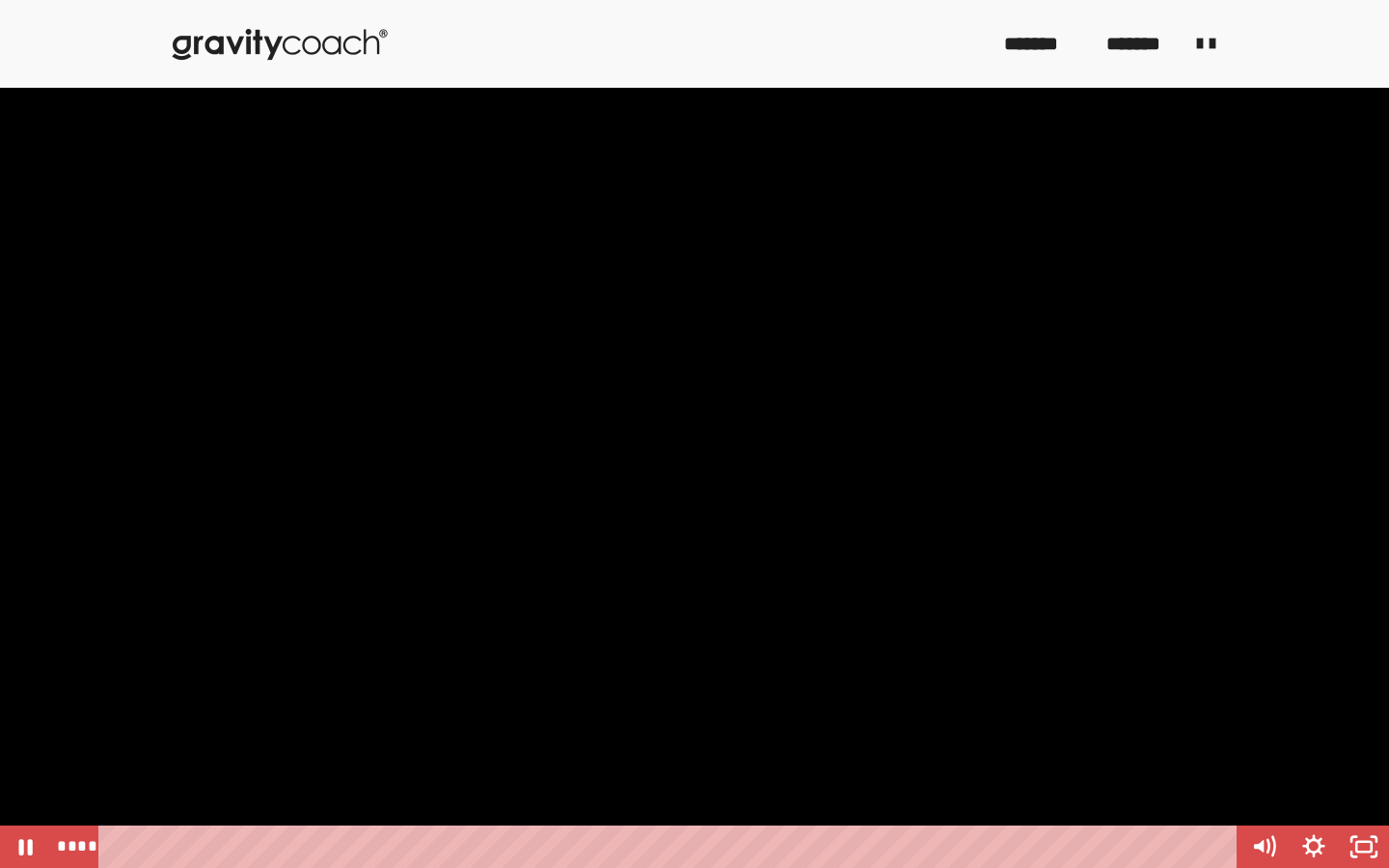 click at bounding box center [694, 434] 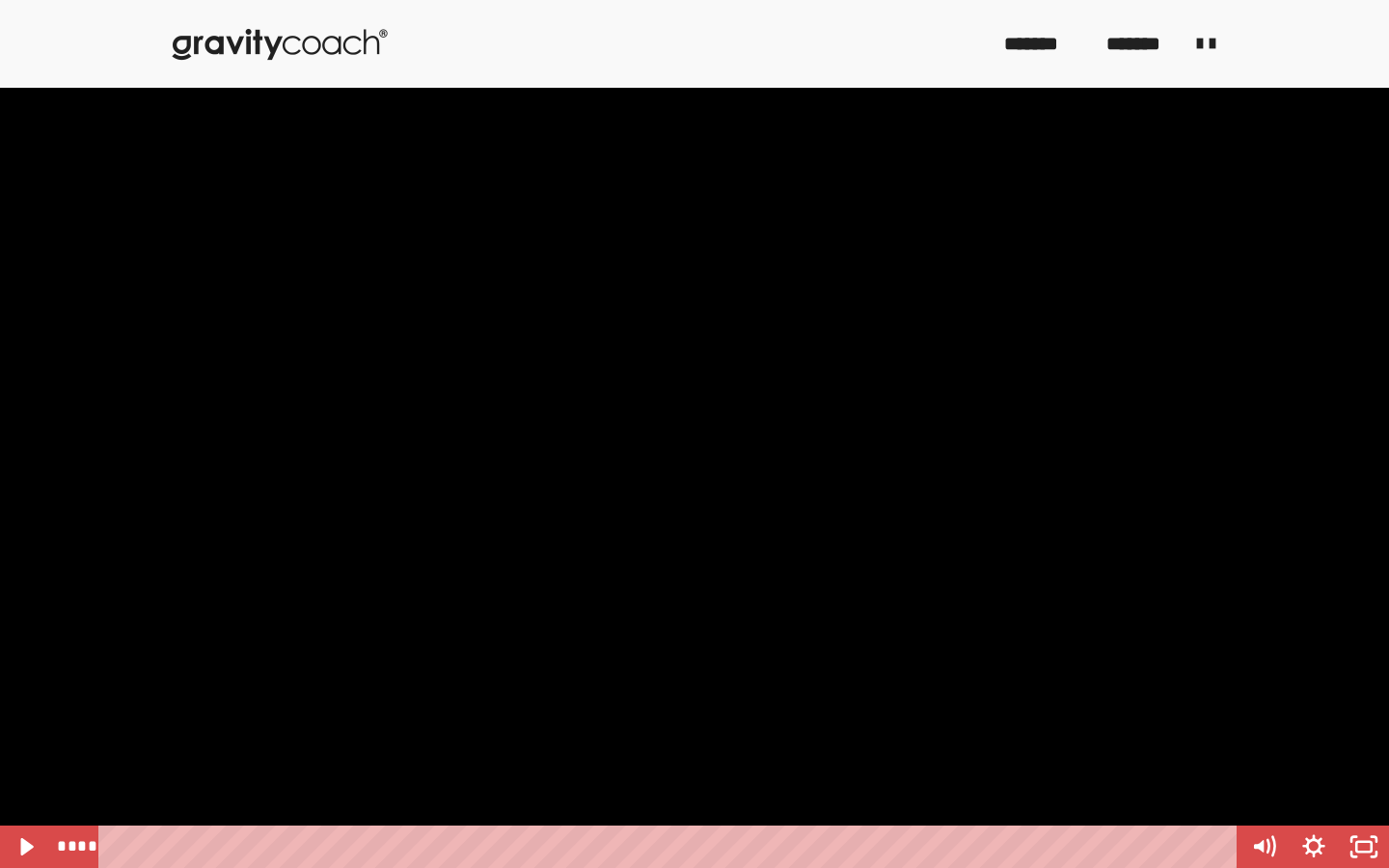 click at bounding box center (694, 434) 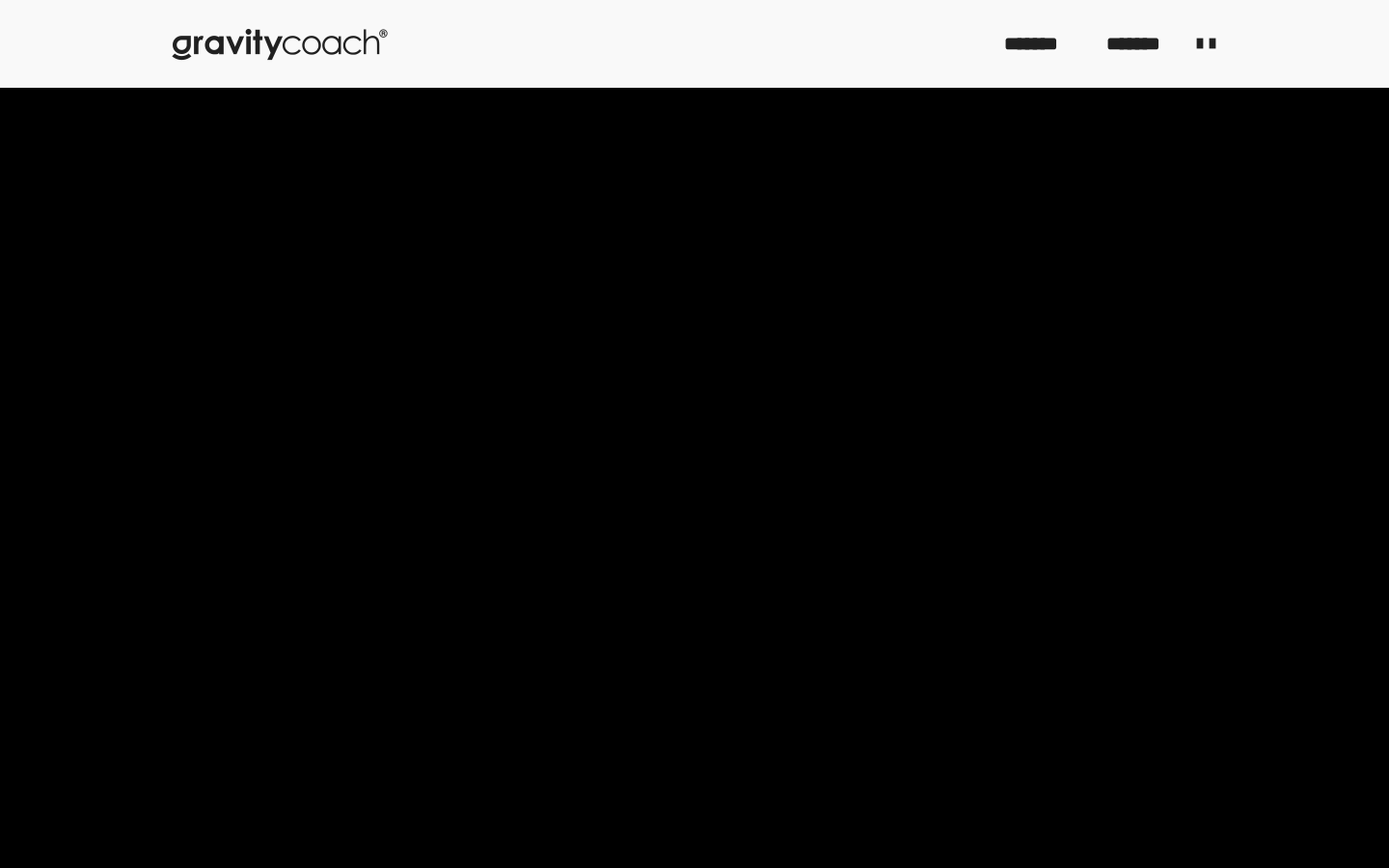type 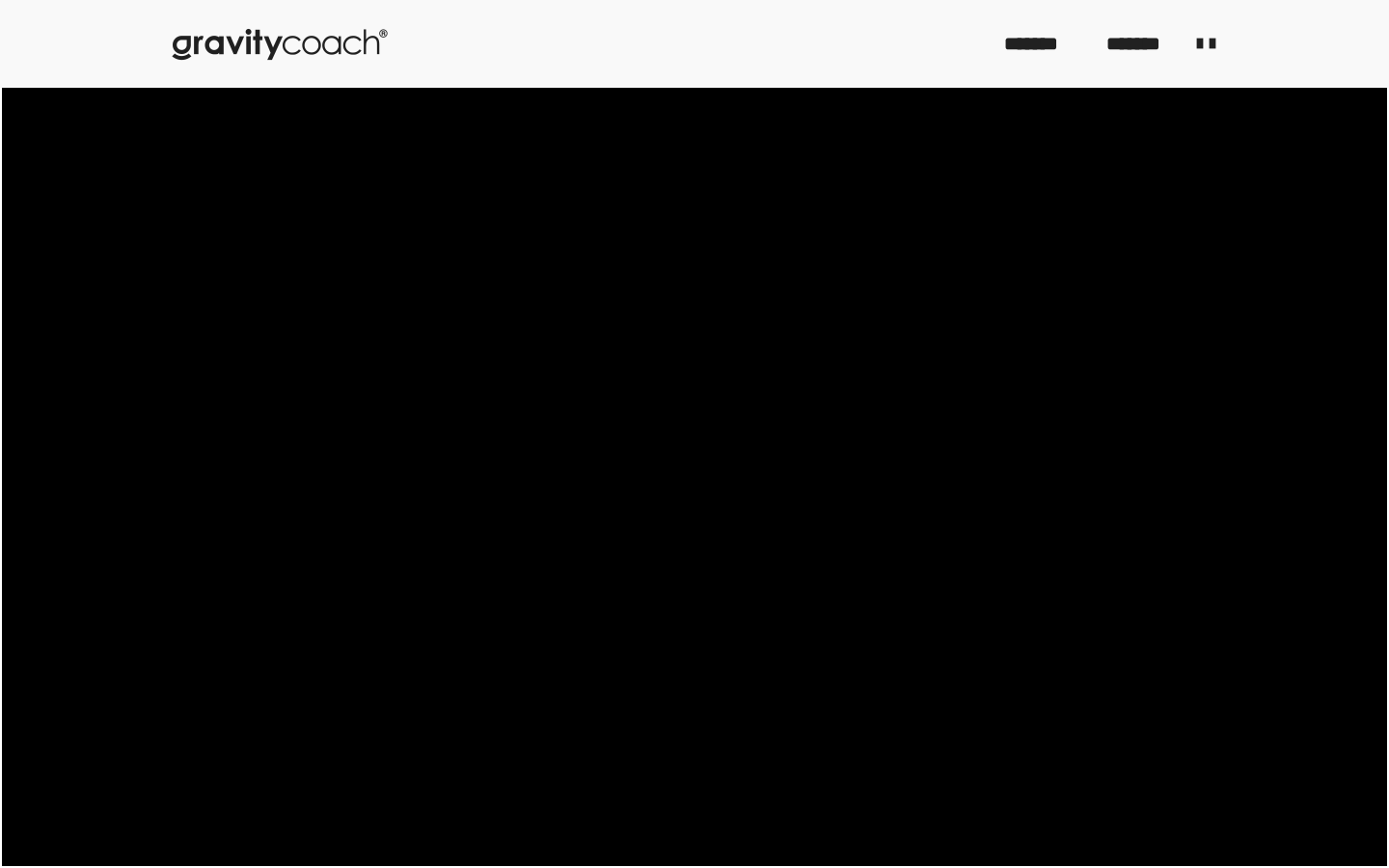 click at bounding box center [0, 0] 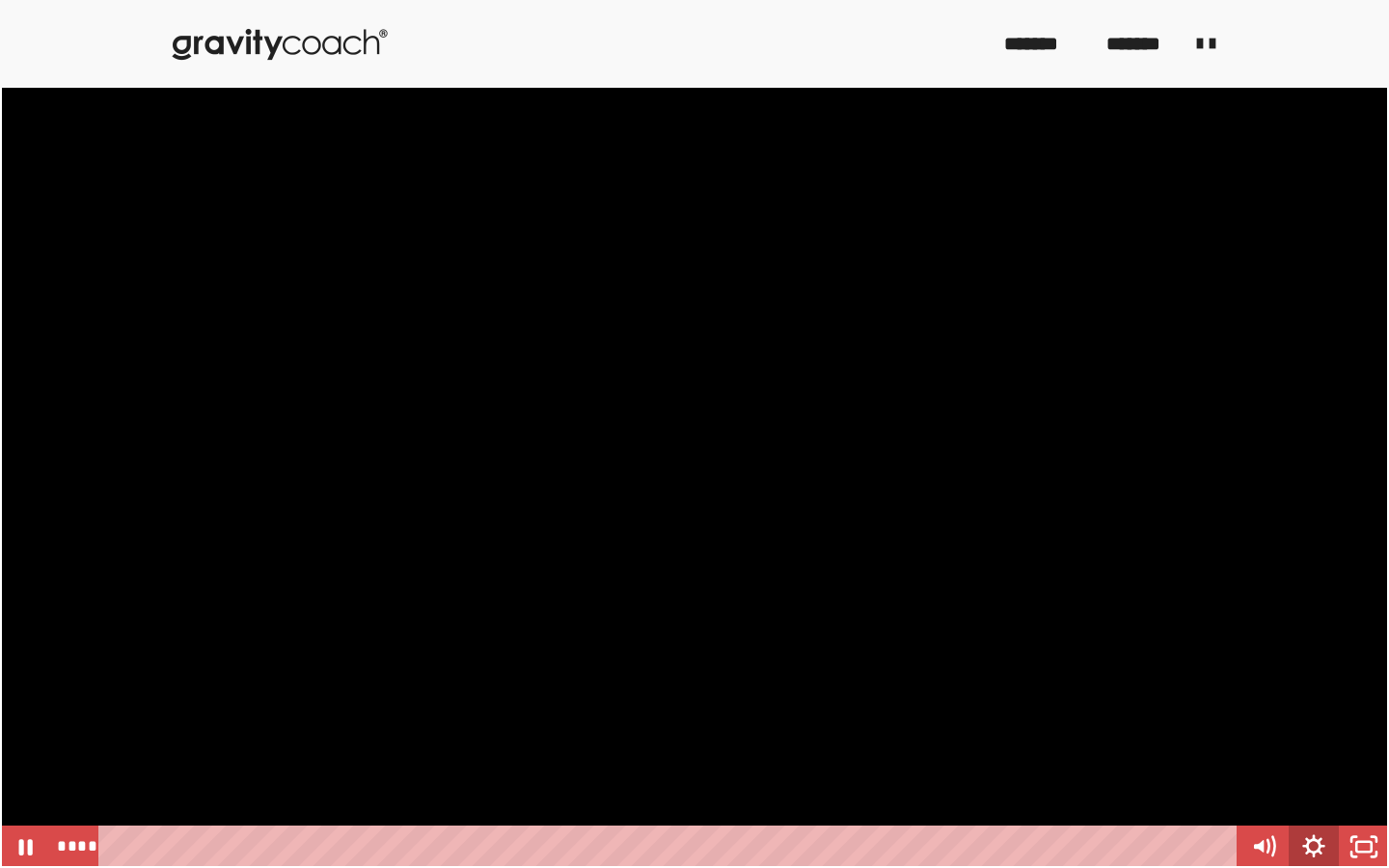 click 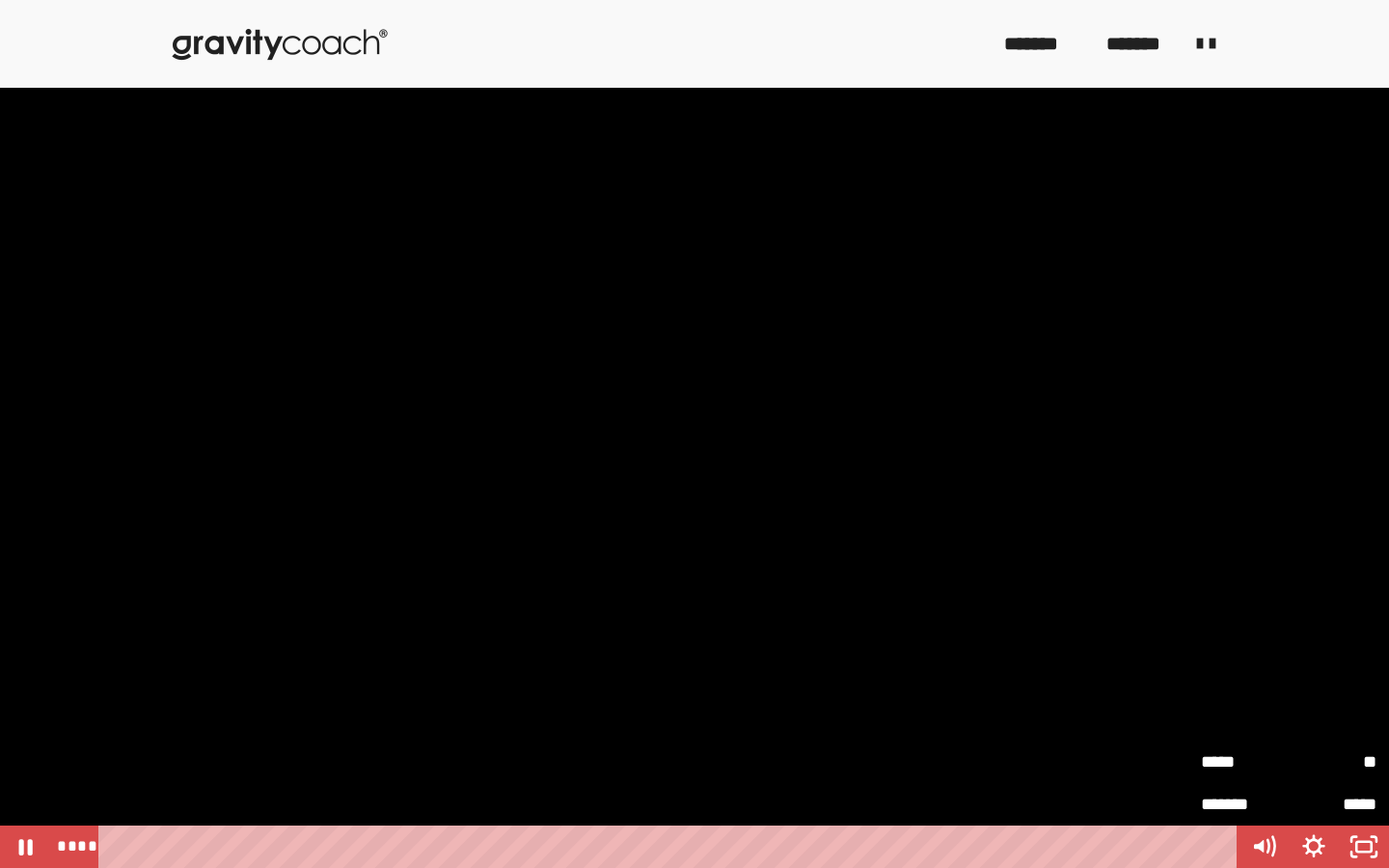 click on "**" at bounding box center [1332, 762] 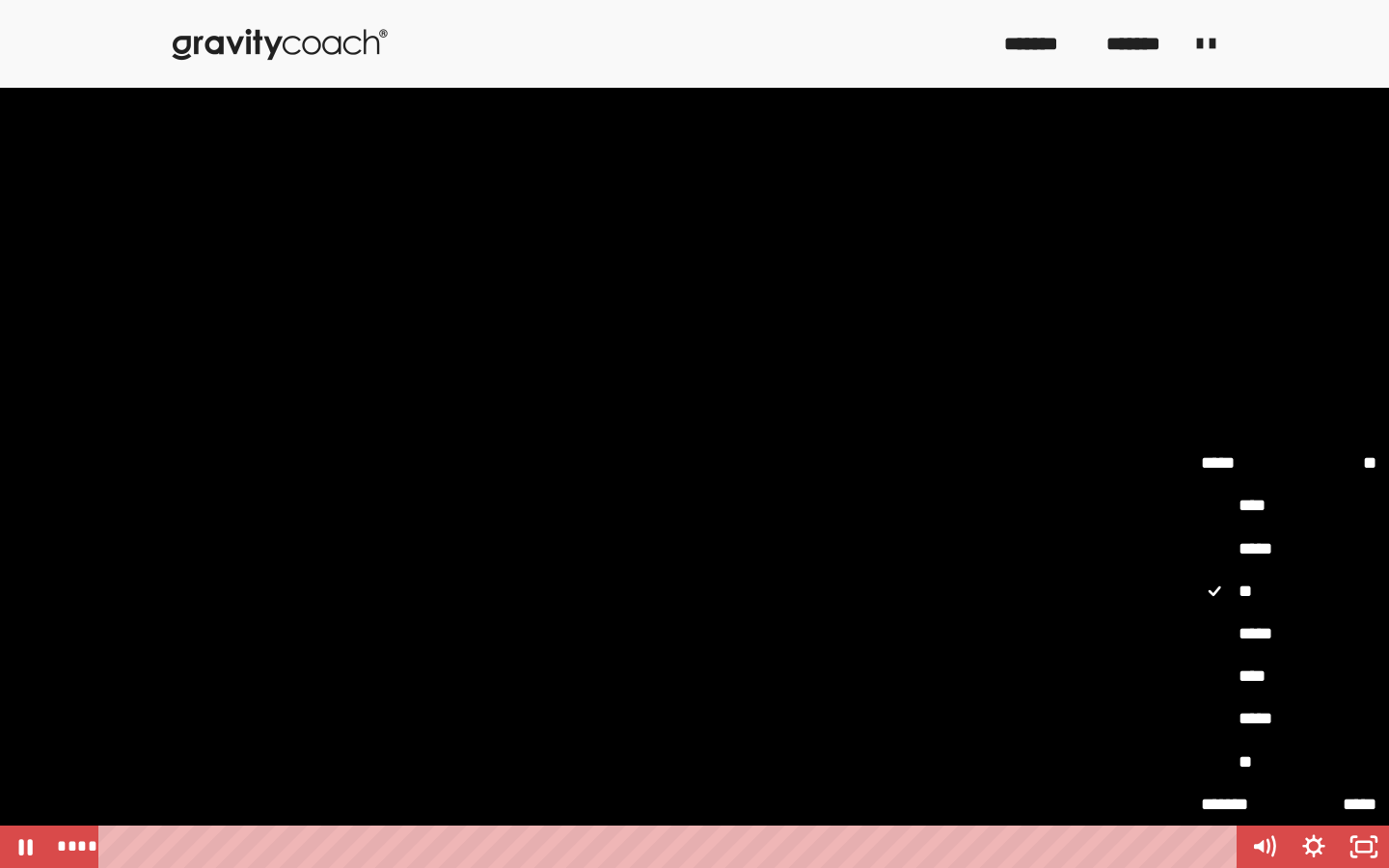 click on "*****" at bounding box center (1289, 635) 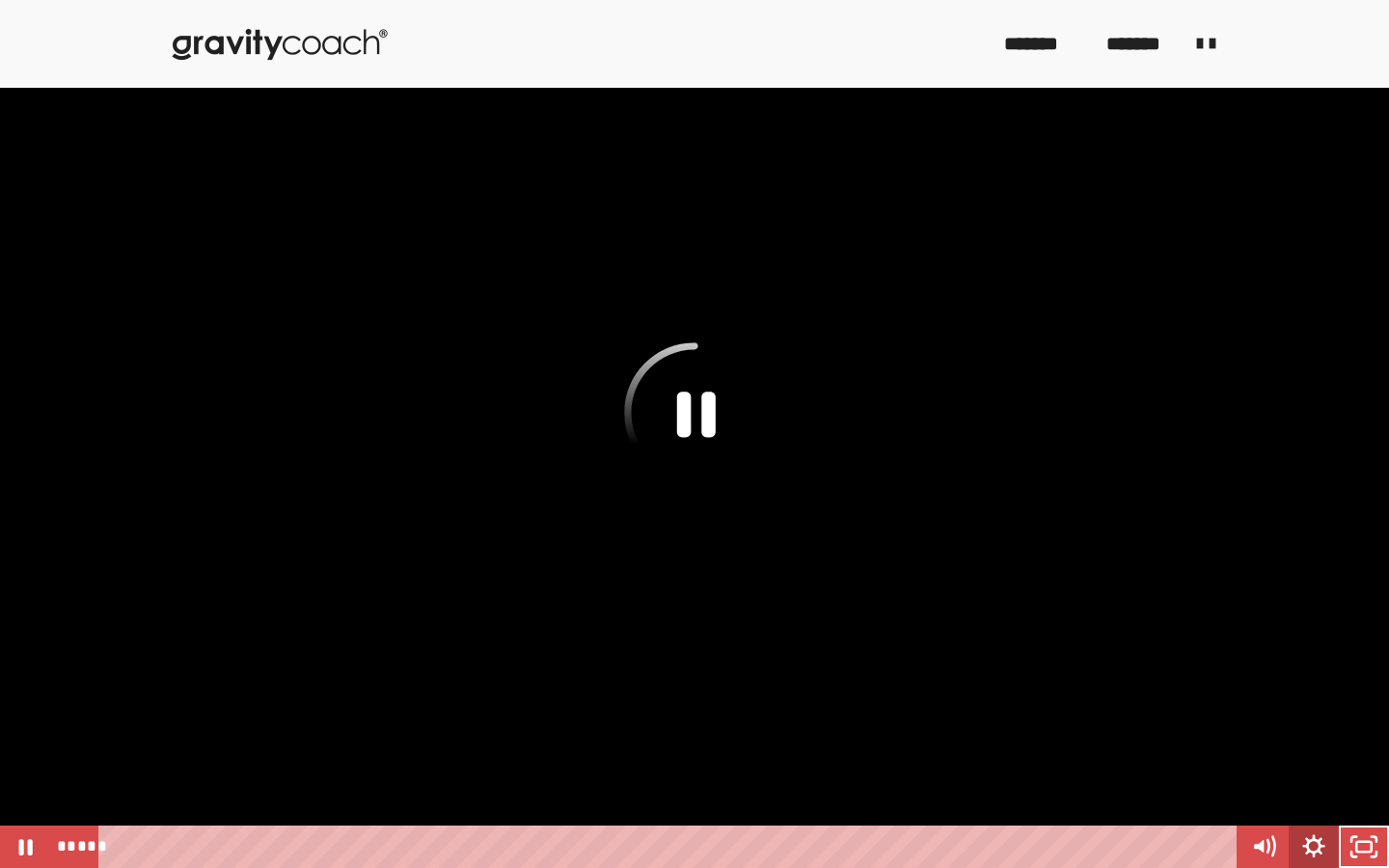 click 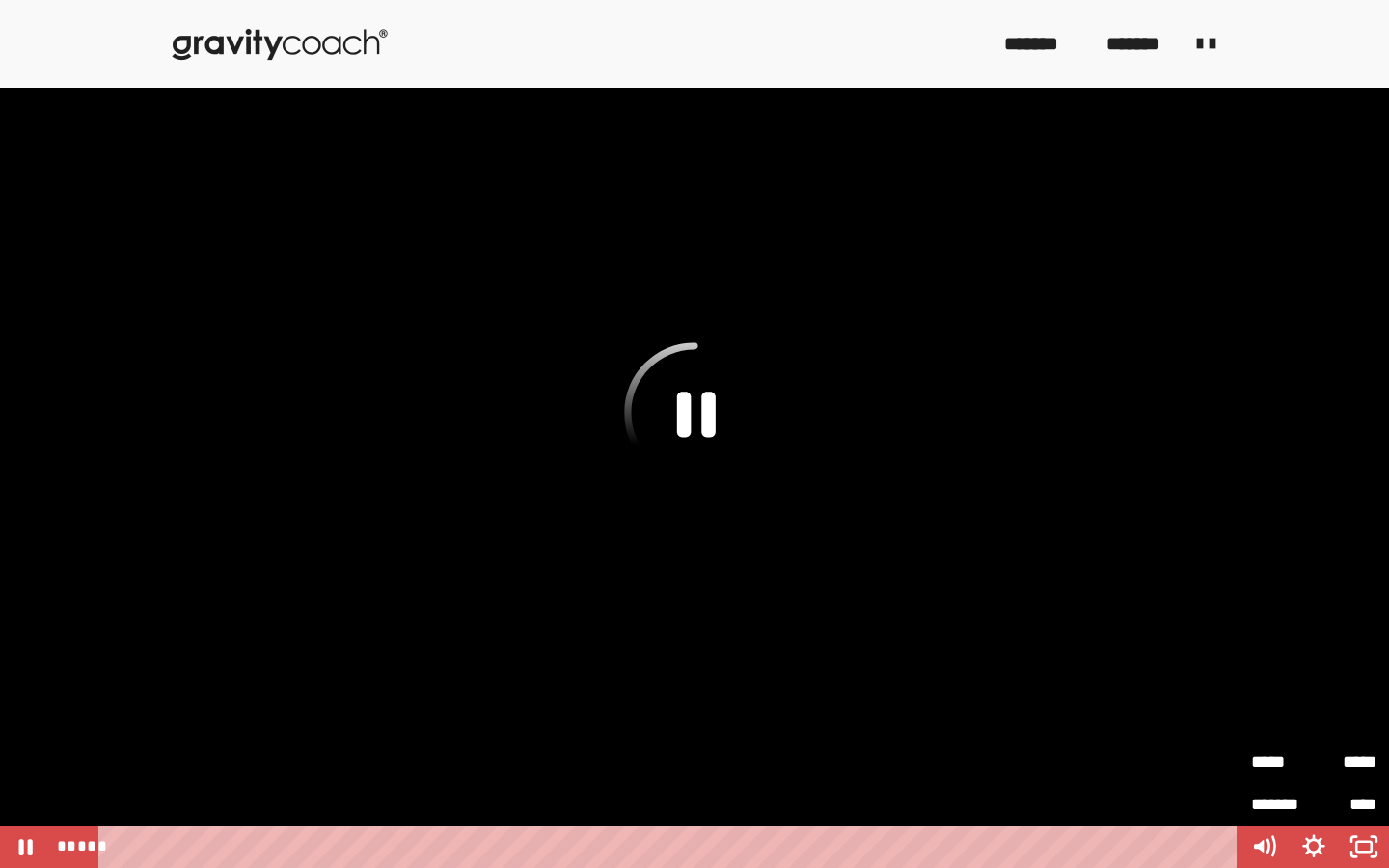 click at bounding box center (694, 434) 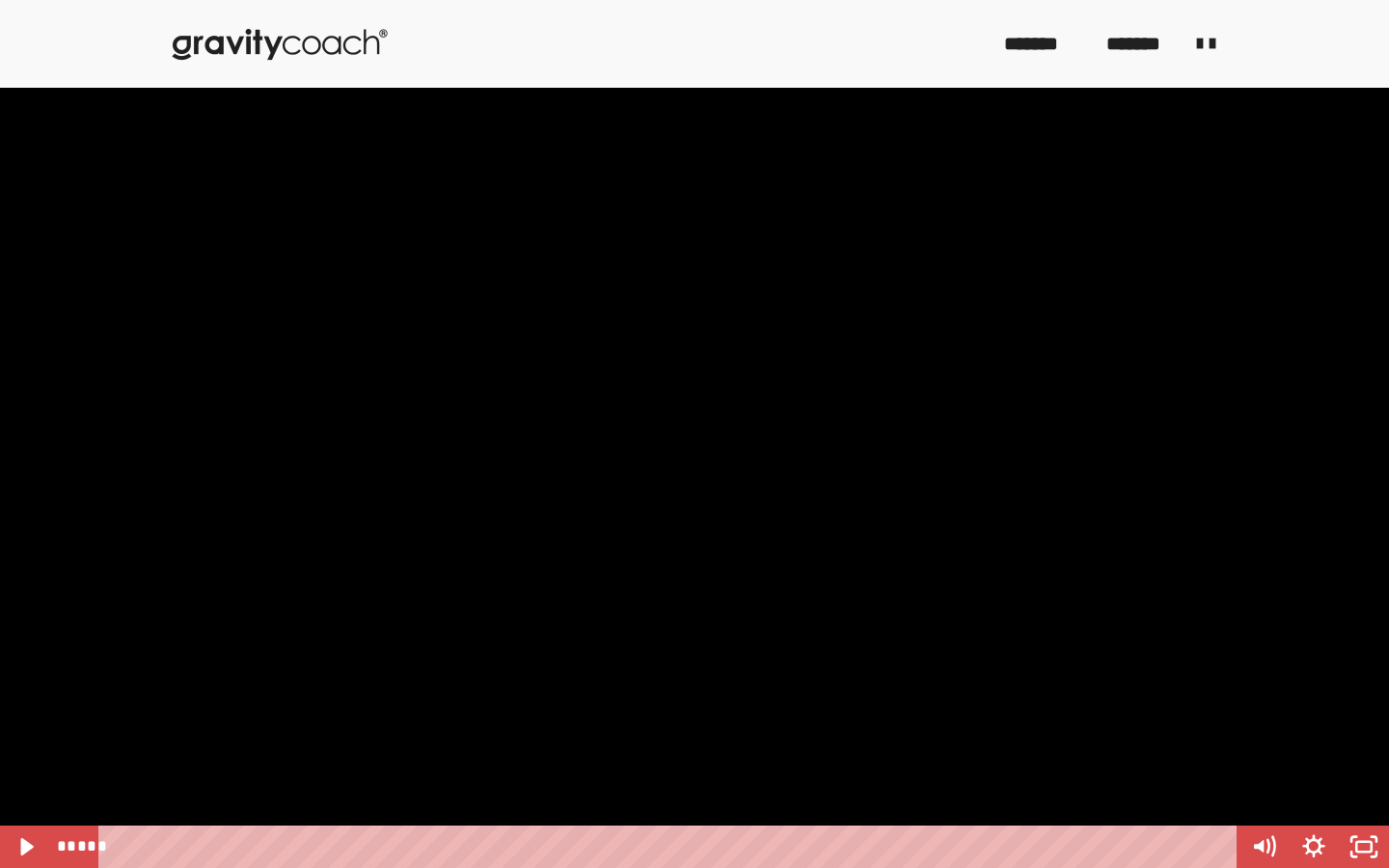 click at bounding box center [694, 434] 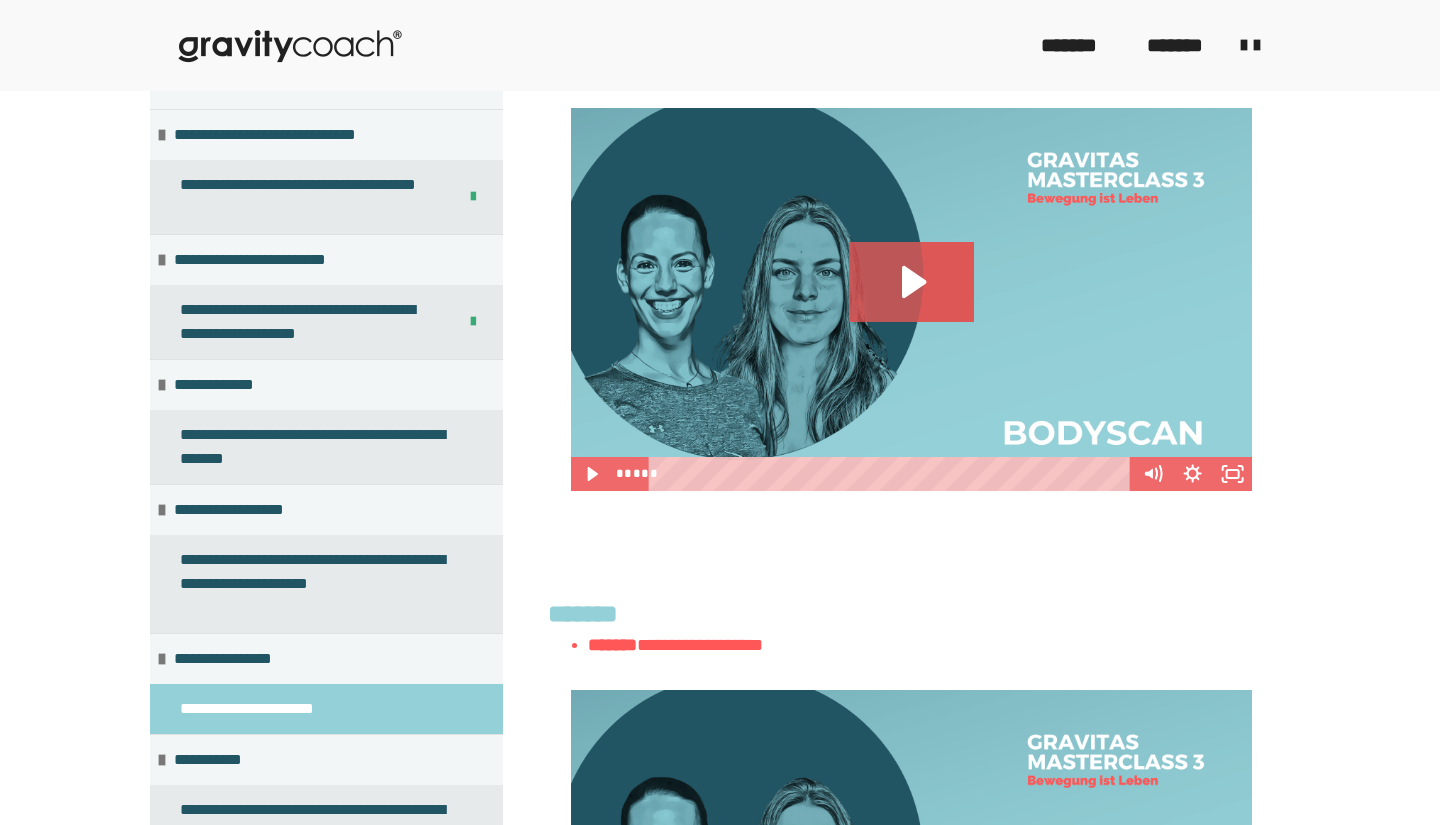 scroll, scrollTop: 2560, scrollLeft: 0, axis: vertical 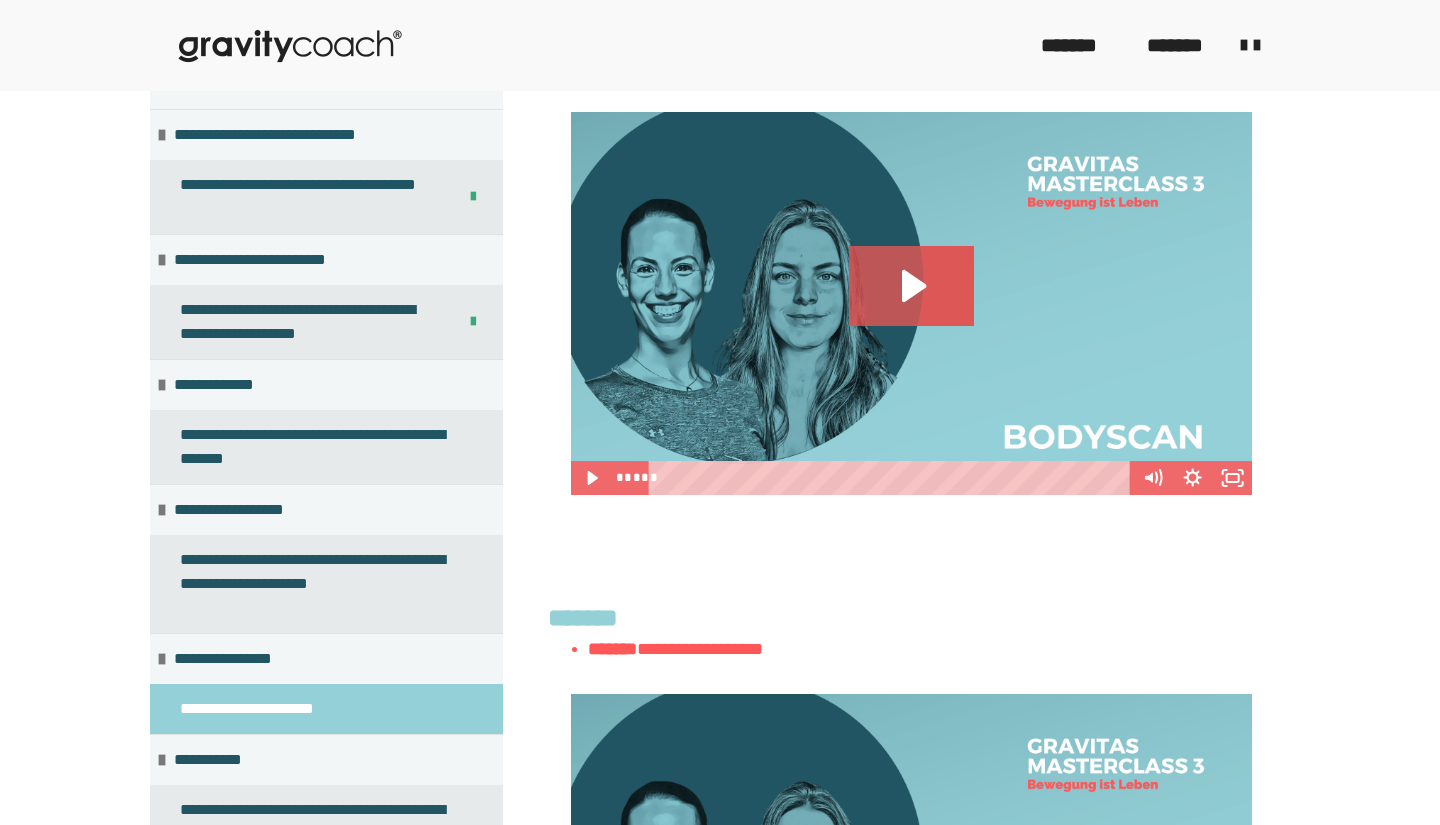 click 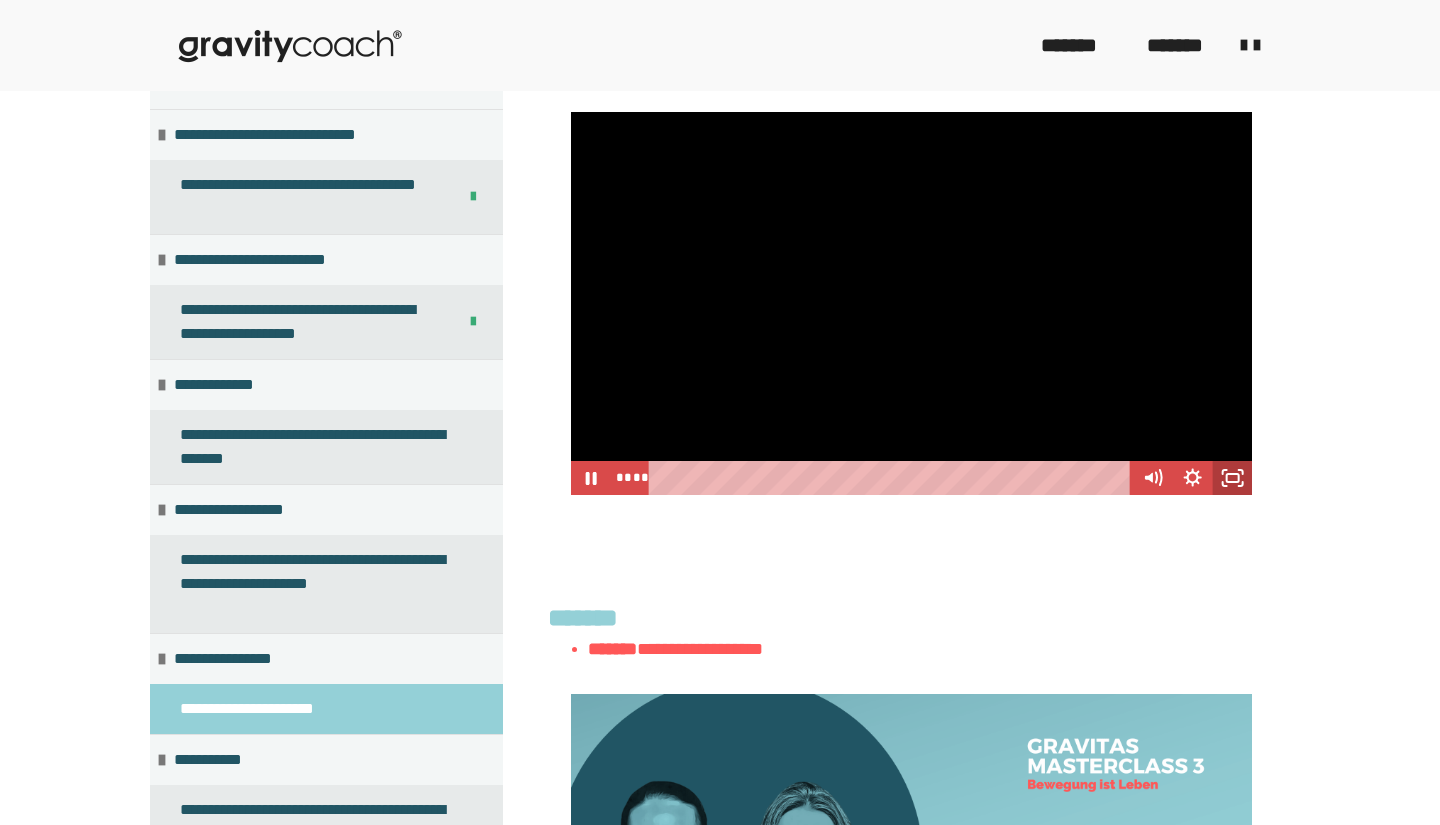 click 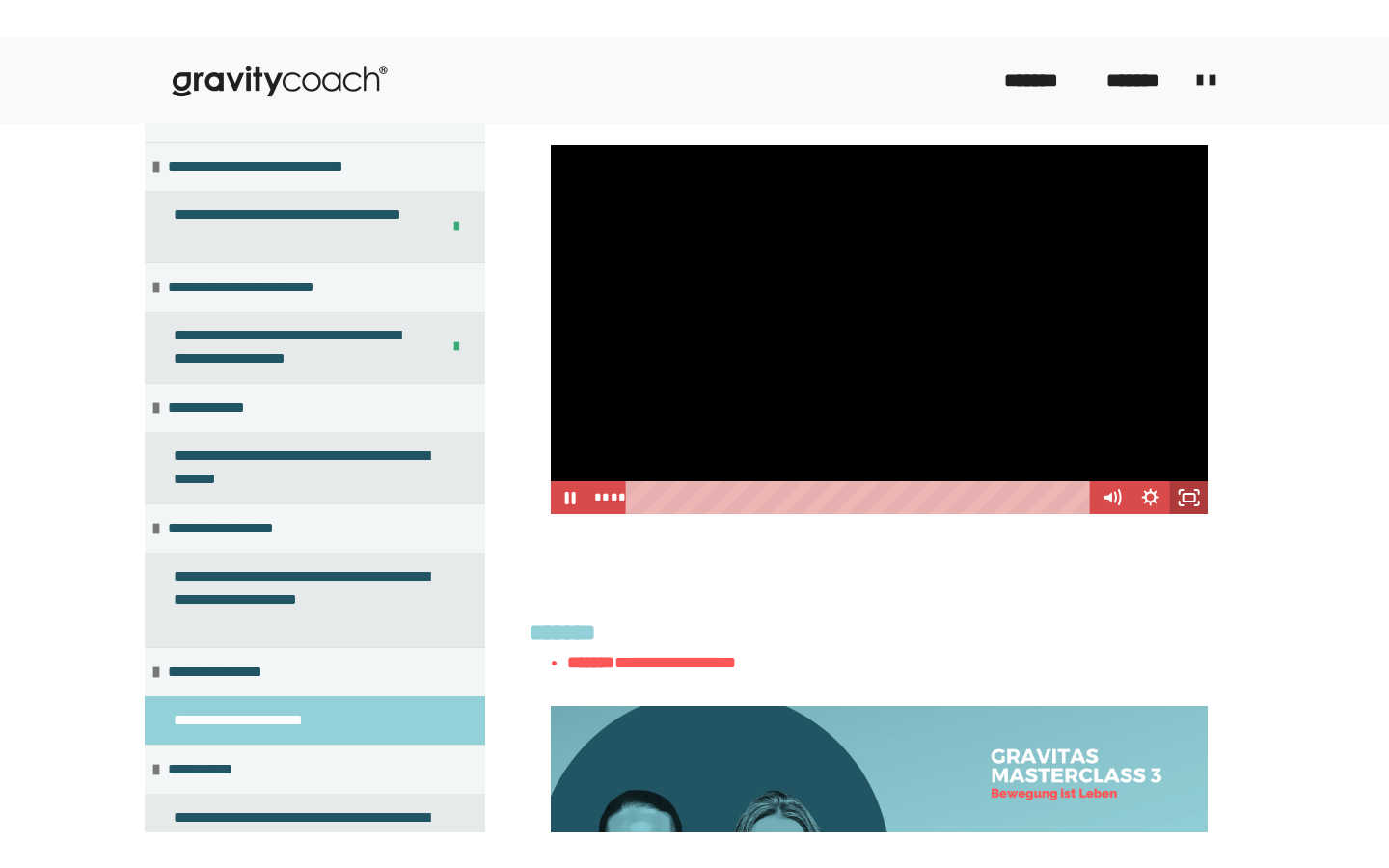 scroll, scrollTop: 0, scrollLeft: 0, axis: both 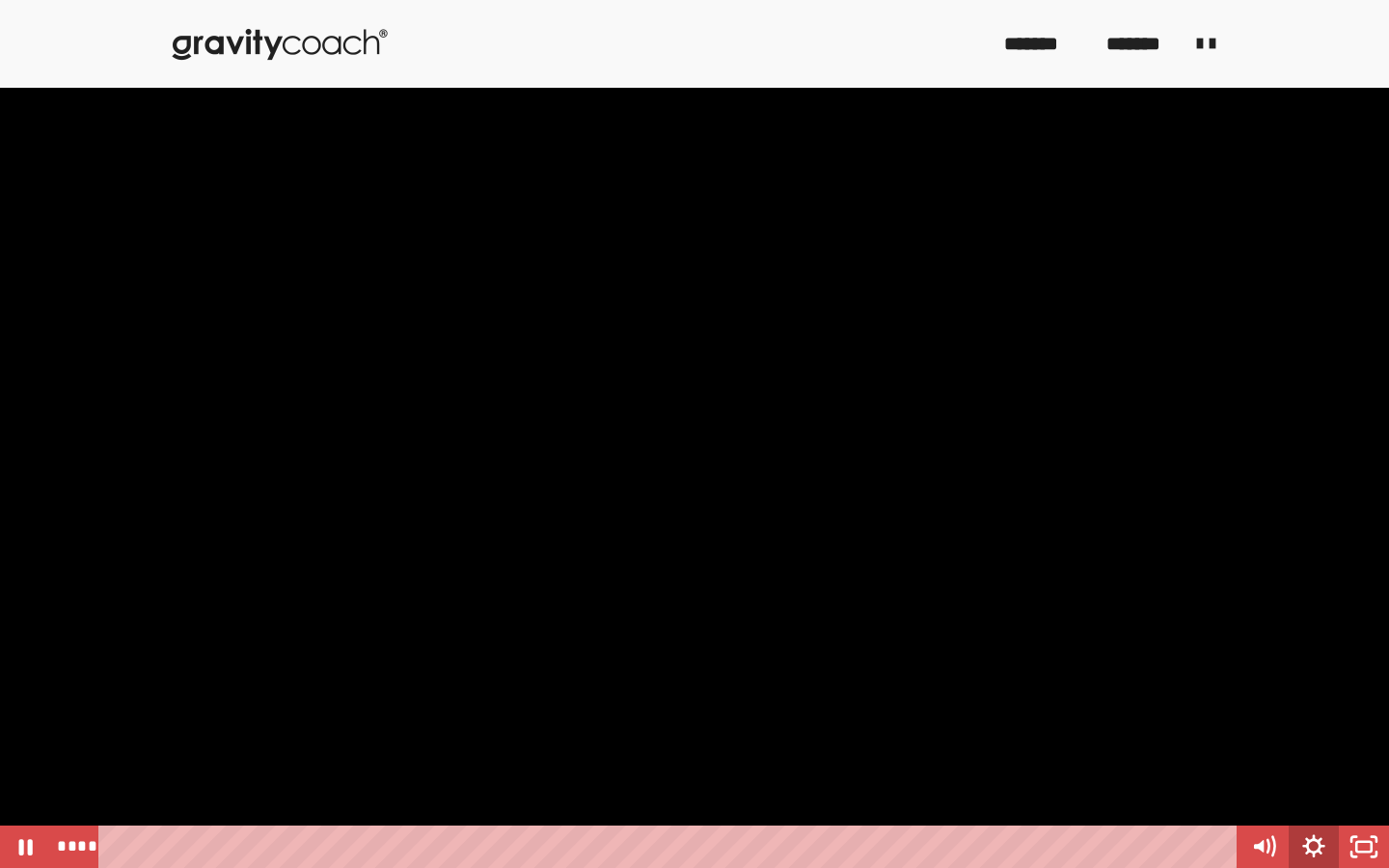 click 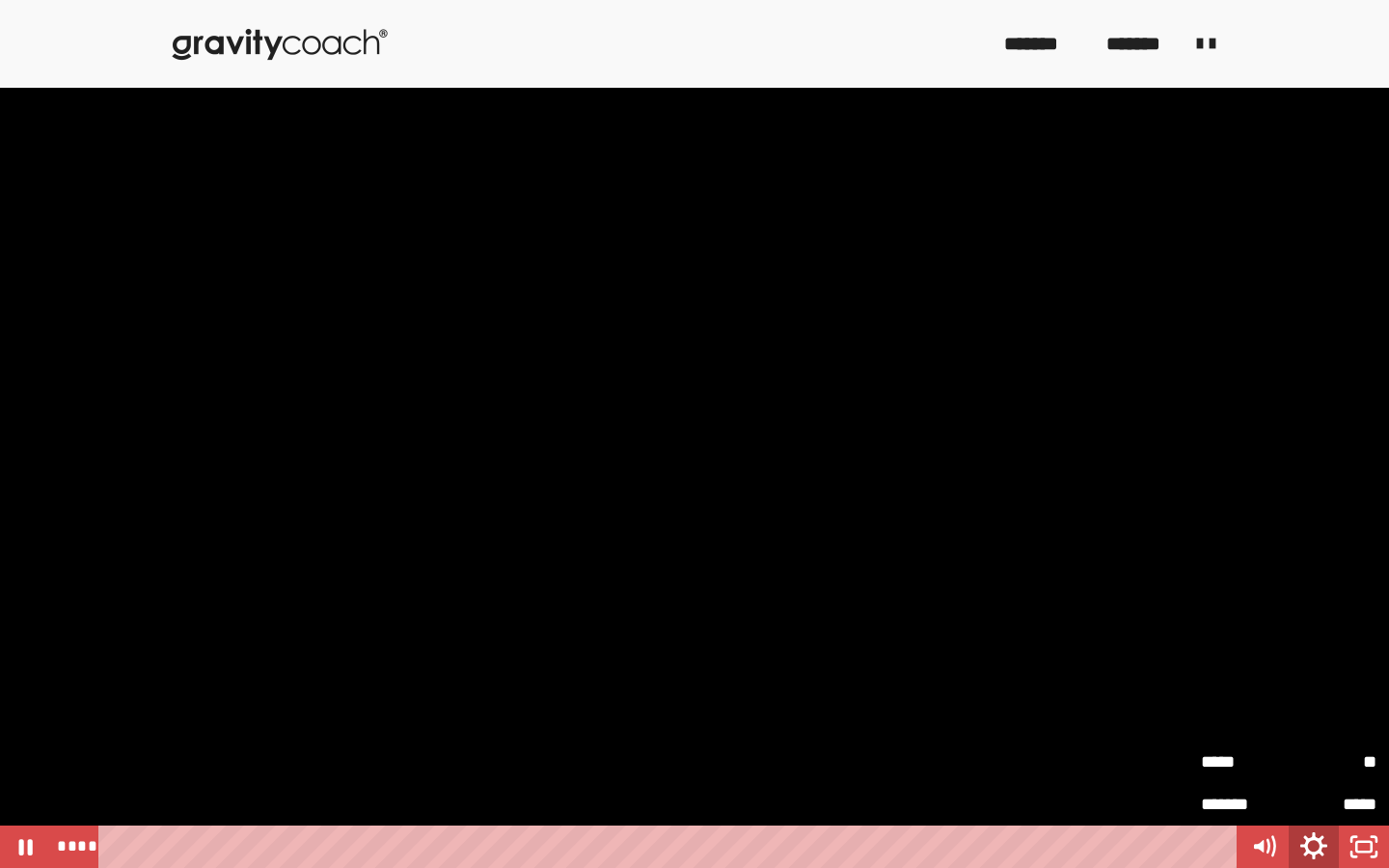 click 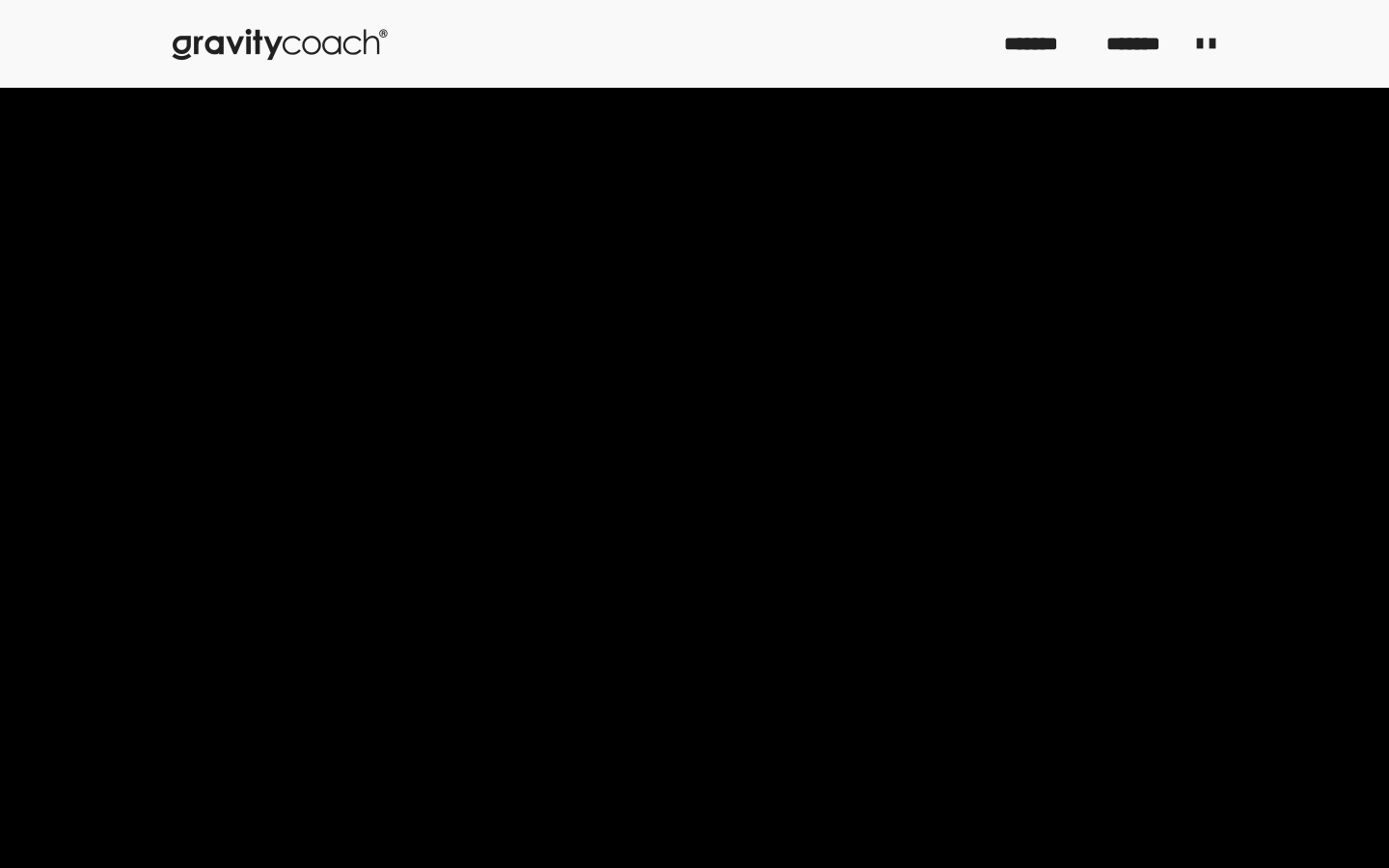 type 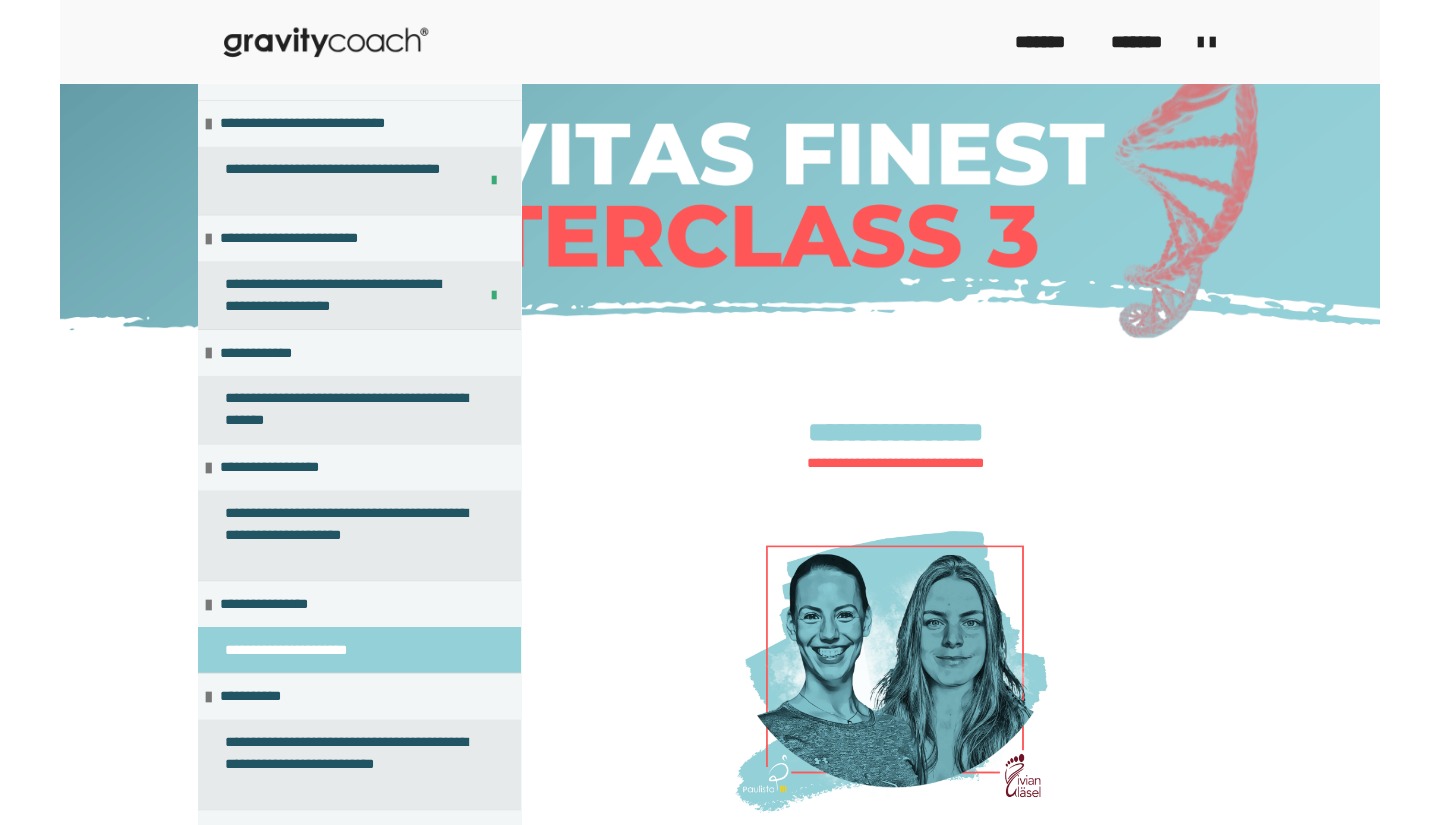 scroll, scrollTop: 2560, scrollLeft: 0, axis: vertical 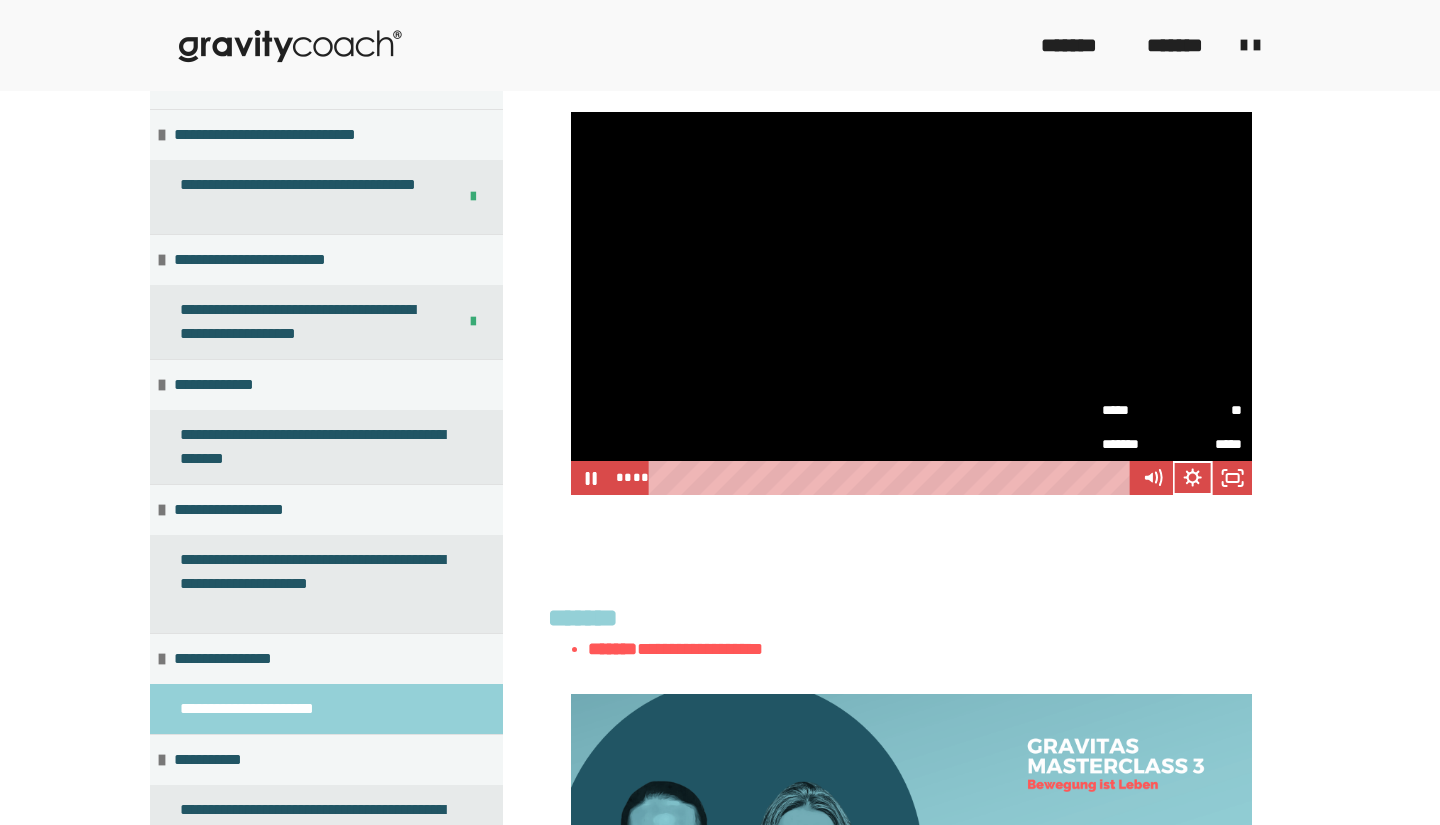 click at bounding box center (911, 303) 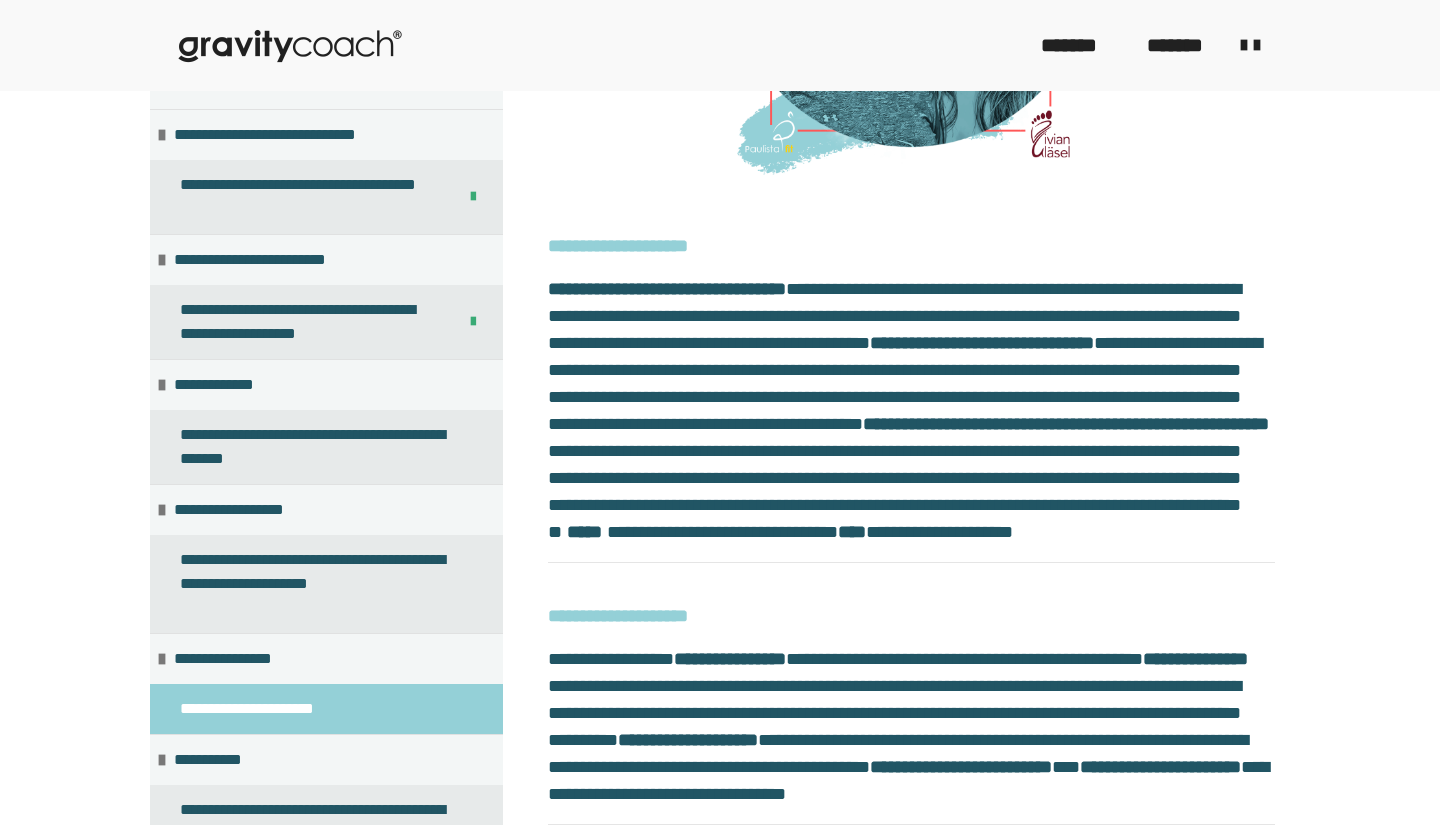 scroll, scrollTop: 471, scrollLeft: 0, axis: vertical 